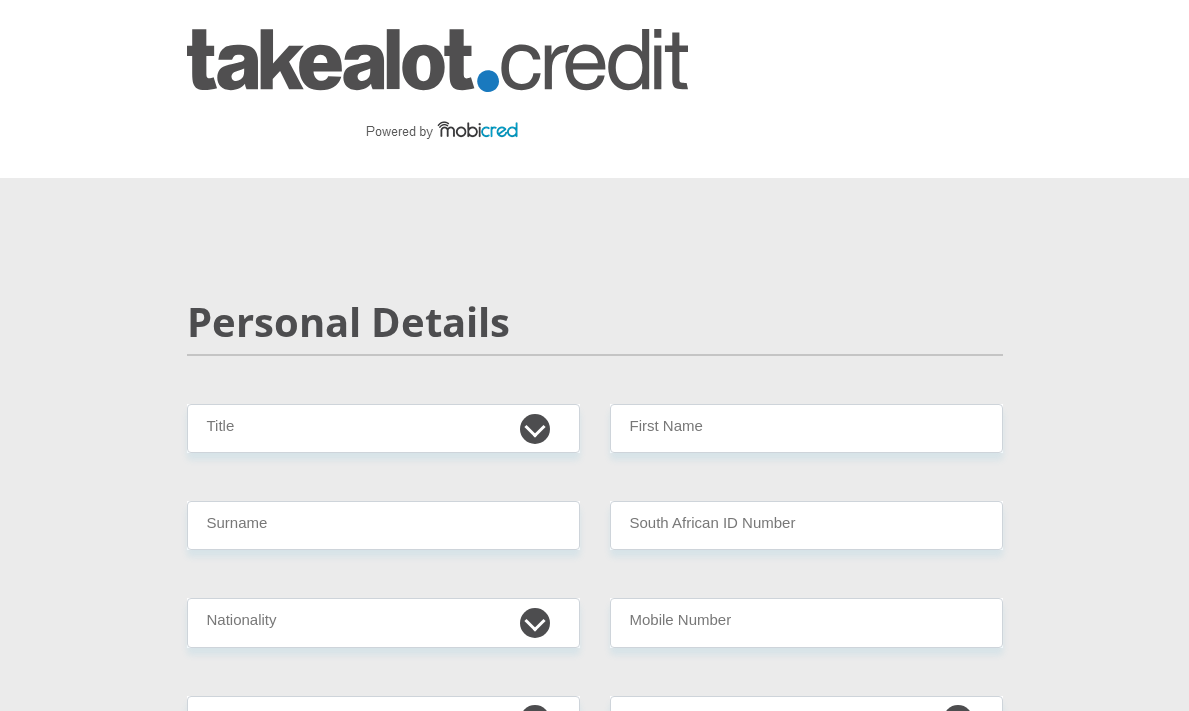 scroll, scrollTop: 0, scrollLeft: 0, axis: both 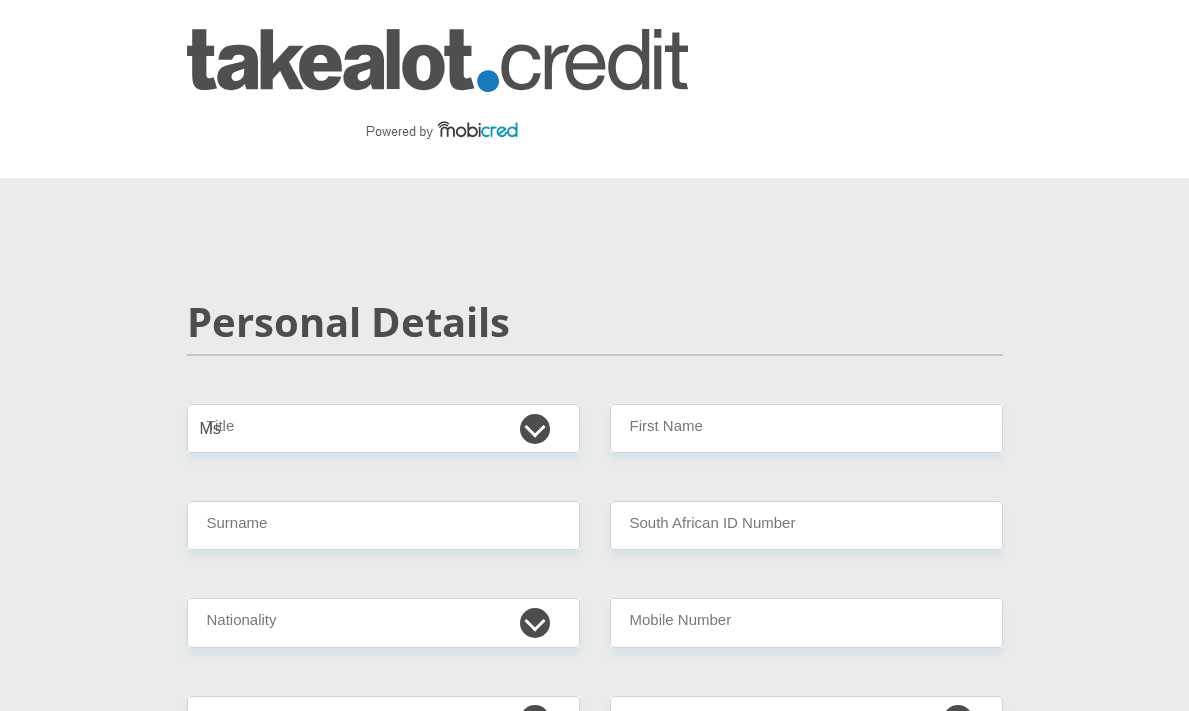 click on "Mr
Ms
Mrs
Dr
Other" at bounding box center (383, 428) 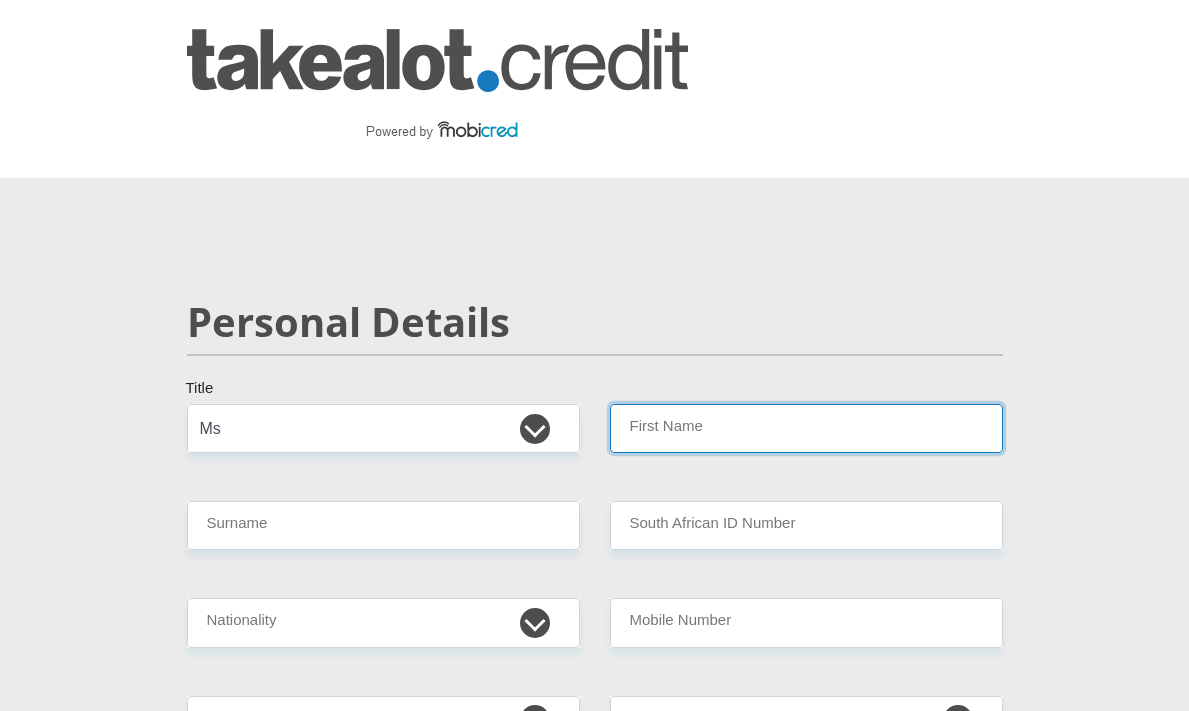 click on "First Name" at bounding box center (806, 428) 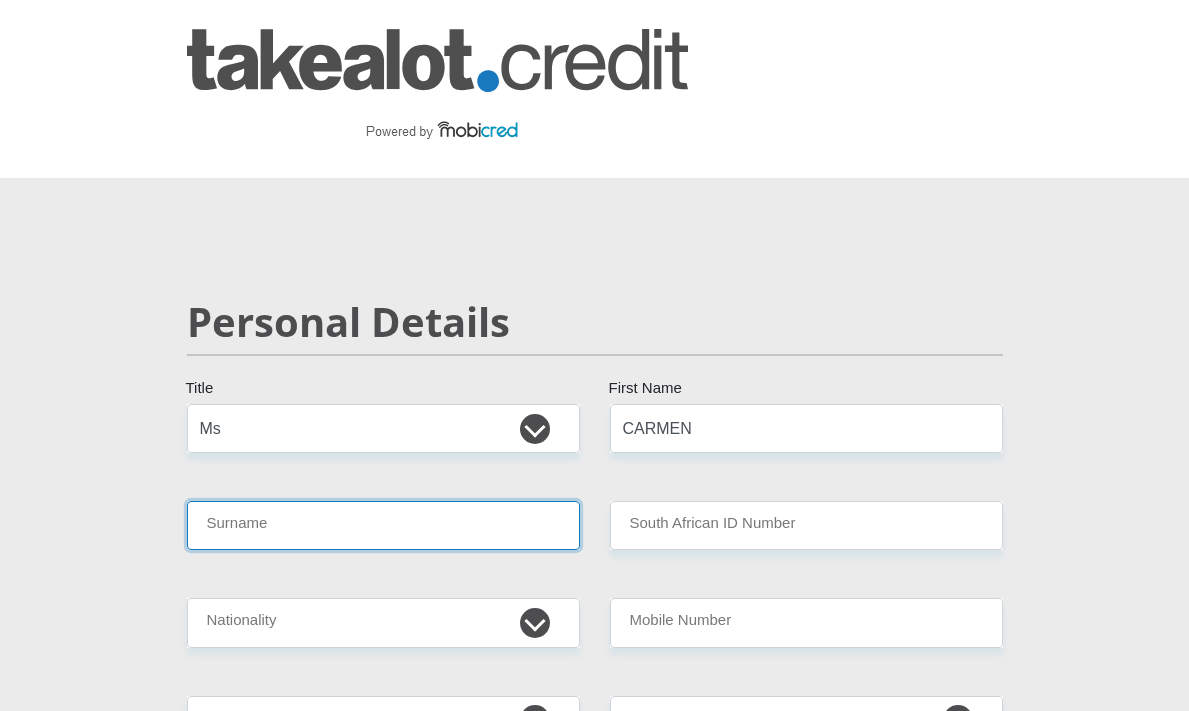 type on "[LAST]" 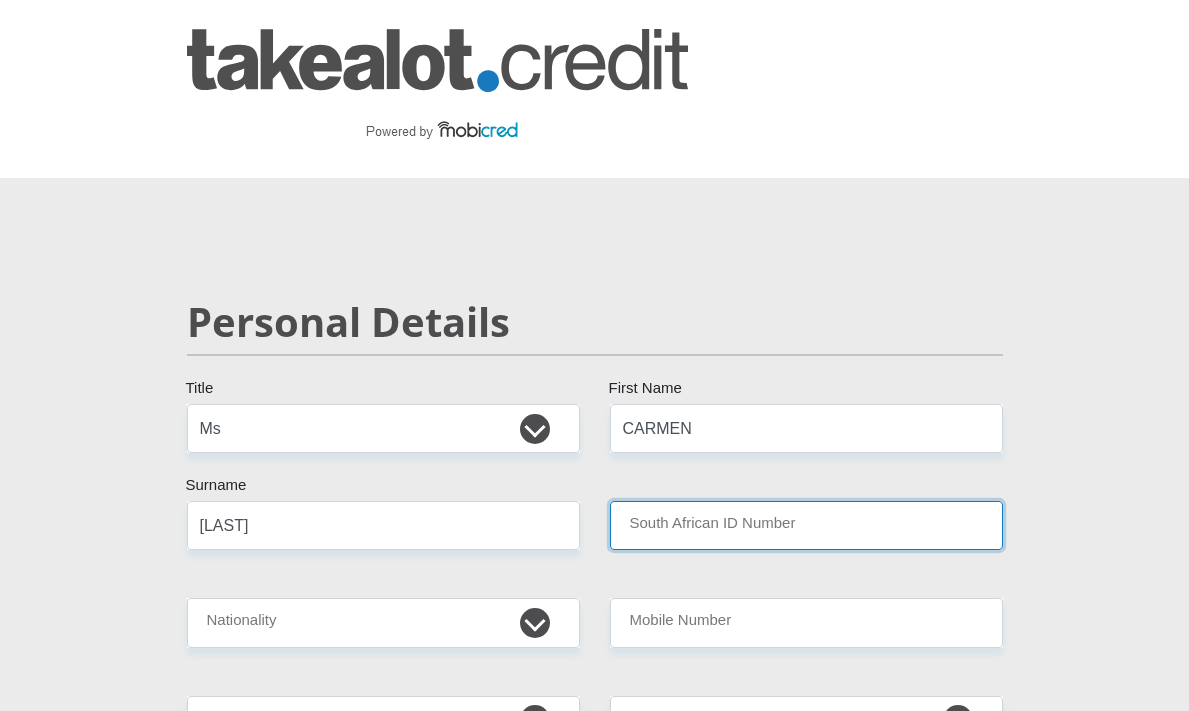 type on "Charteris and Barnes CC" 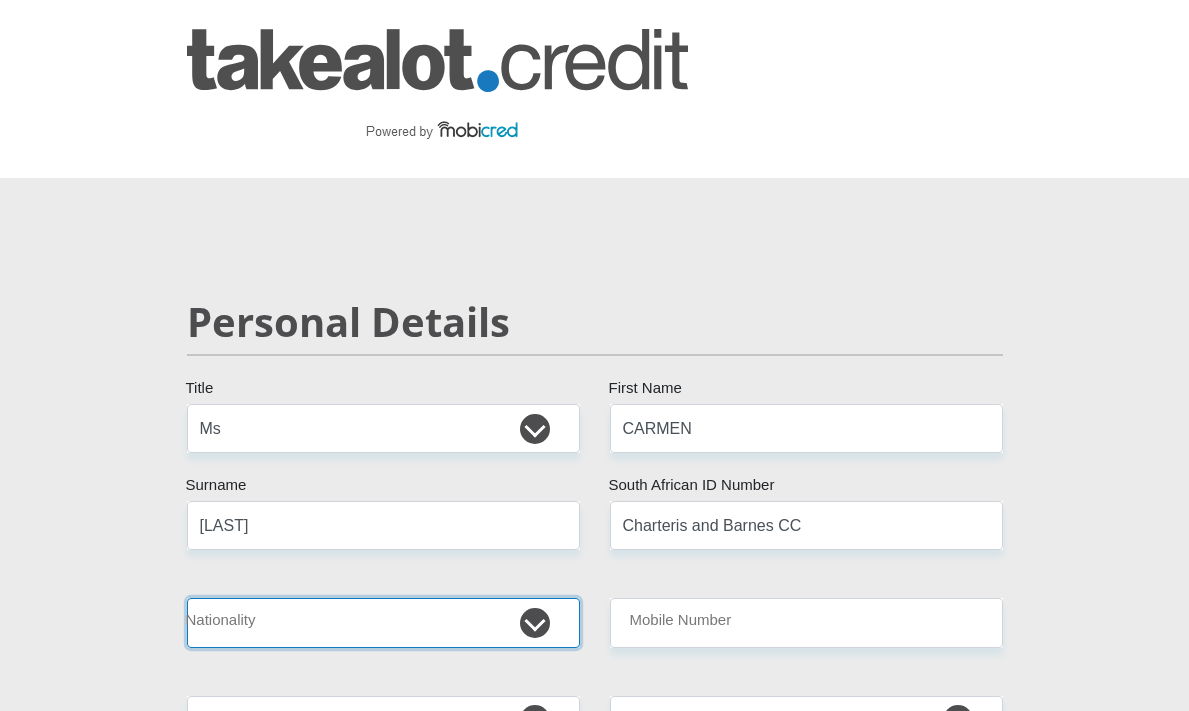 select on "ZAF" 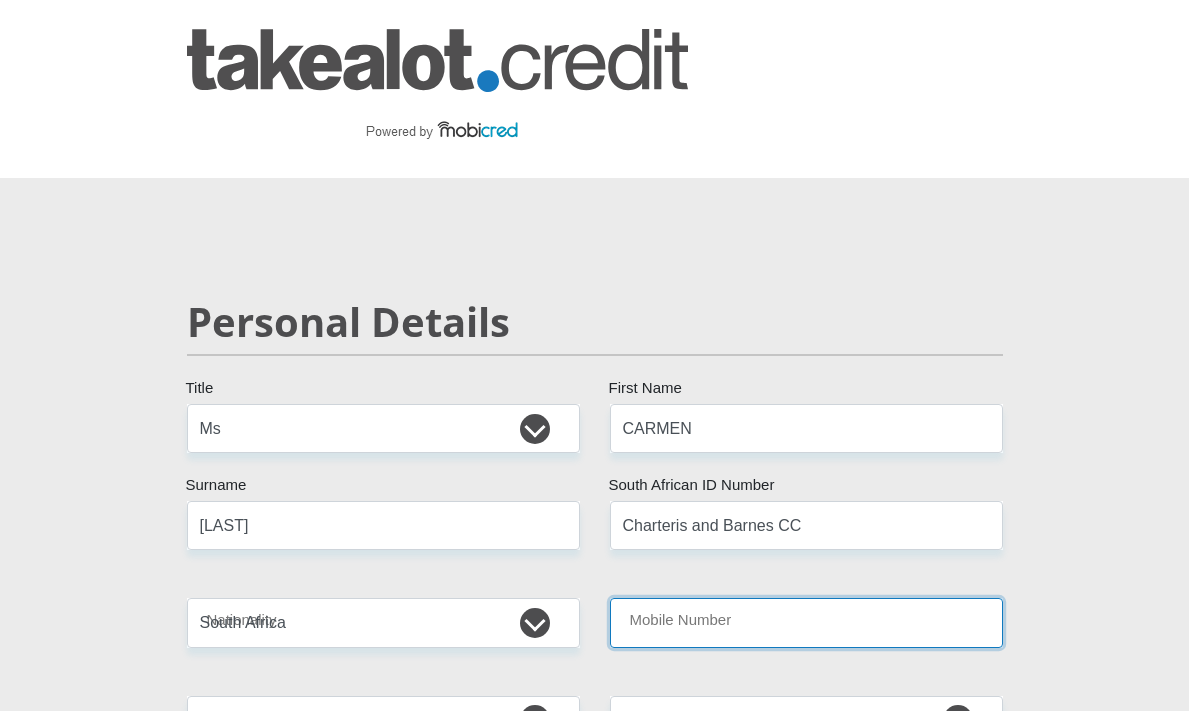 type on "[PHONE]" 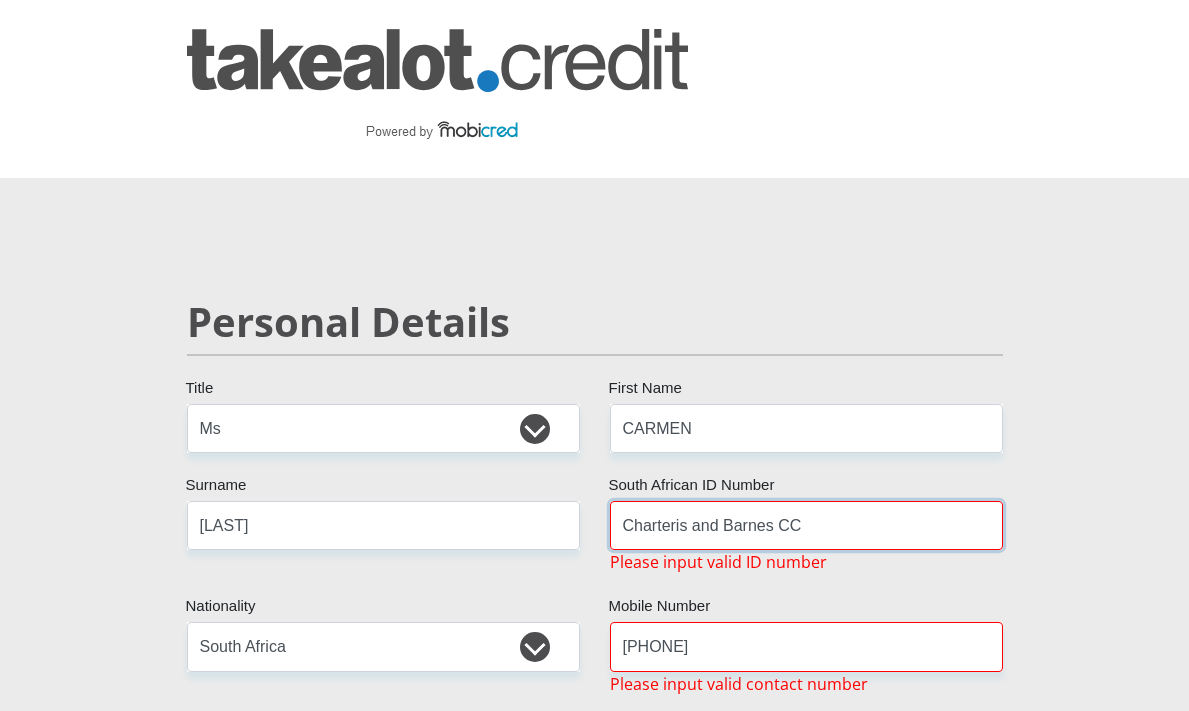 click on "Charteris and Barnes CC" at bounding box center [806, 525] 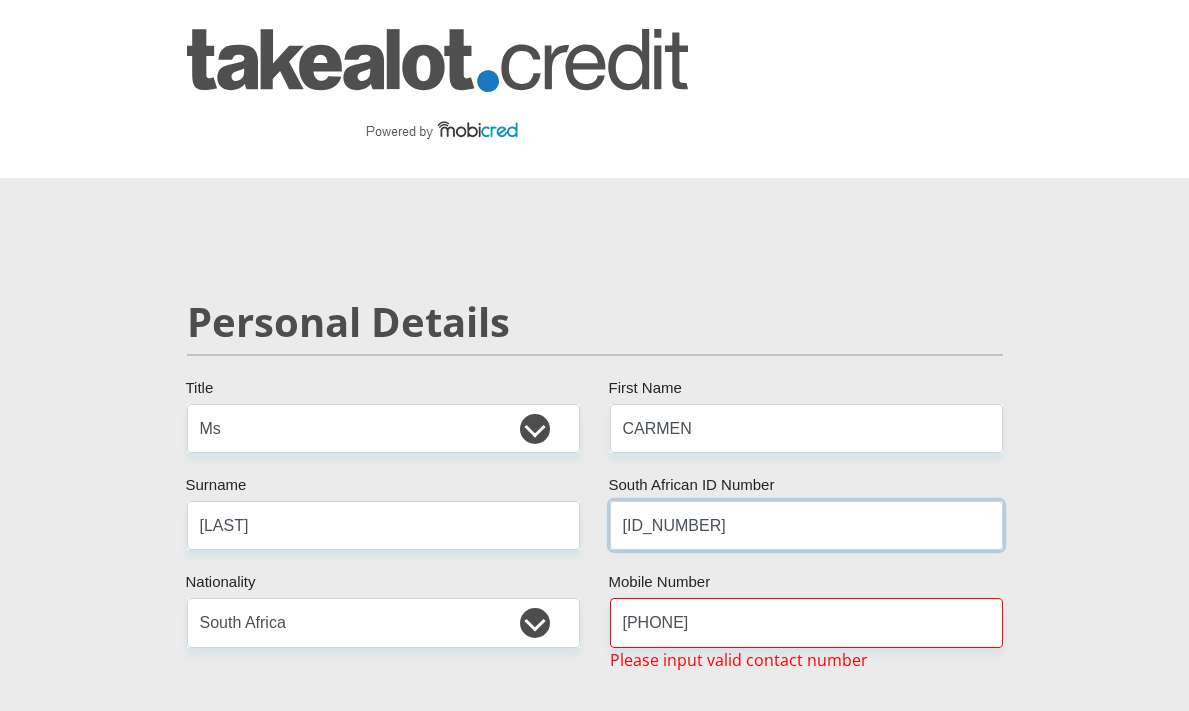 type on "[ID_NUMBER]" 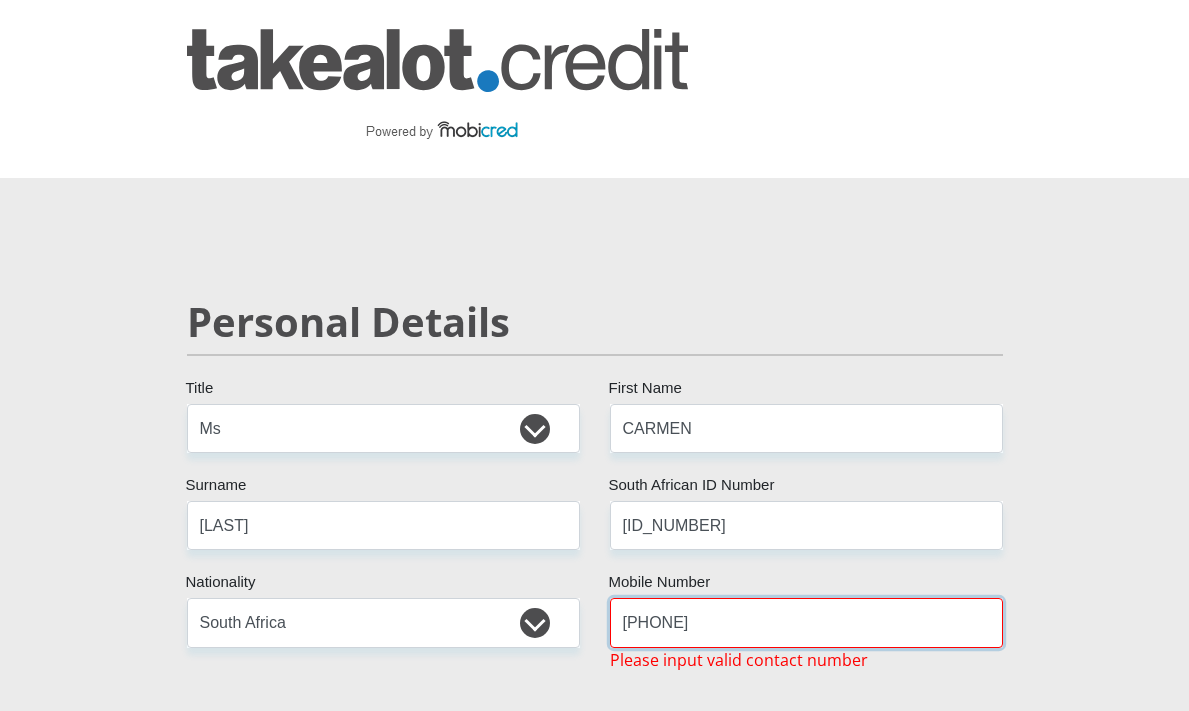 click on "[PHONE]" at bounding box center (806, 622) 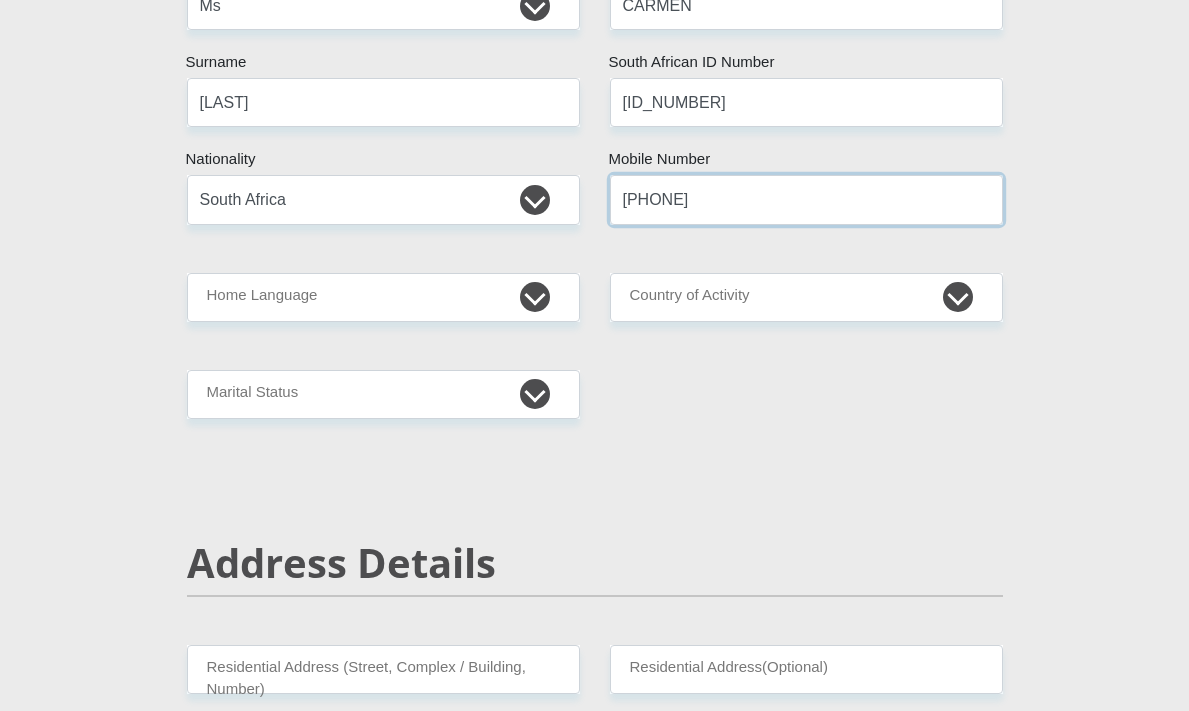 scroll, scrollTop: 600, scrollLeft: 0, axis: vertical 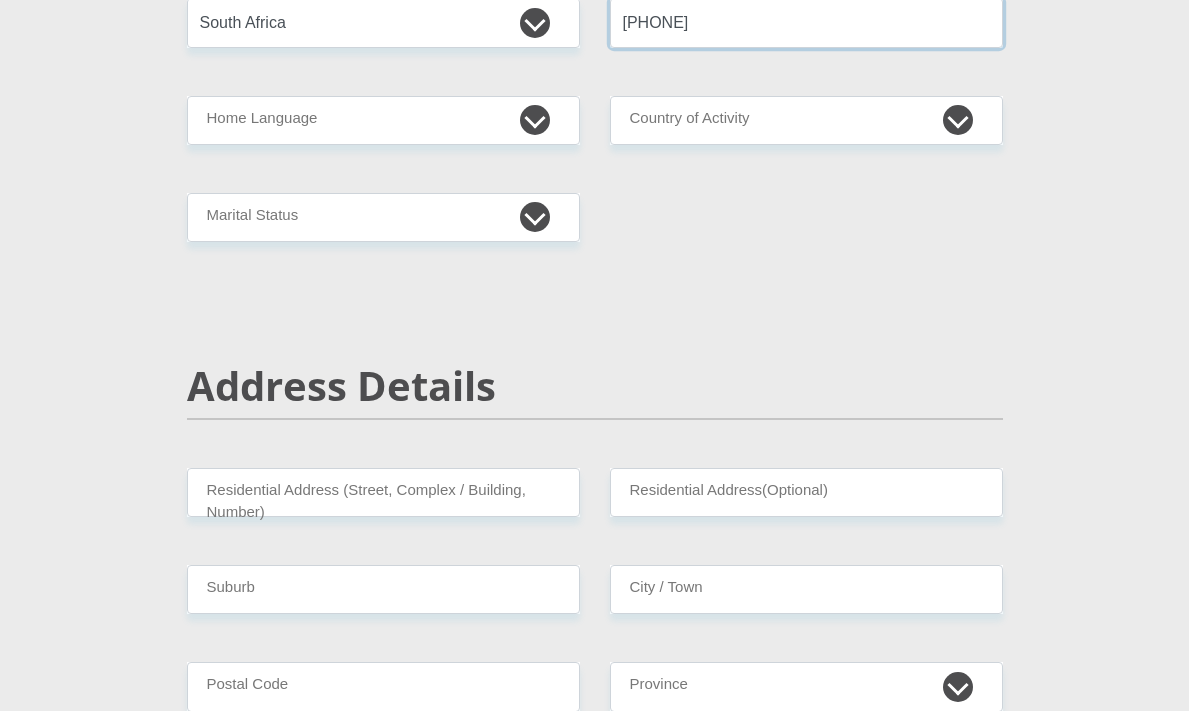 type on "[PHONE]" 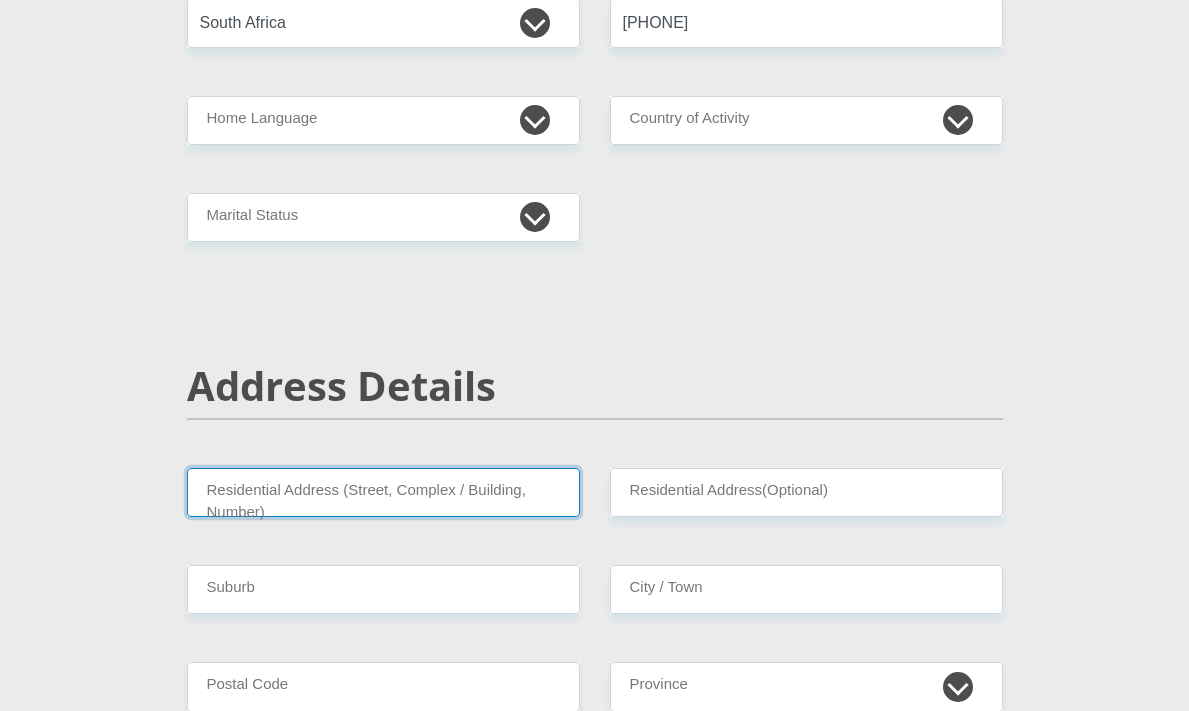 click on "Residential Address (Street, Complex / Building, Number)" at bounding box center [383, 492] 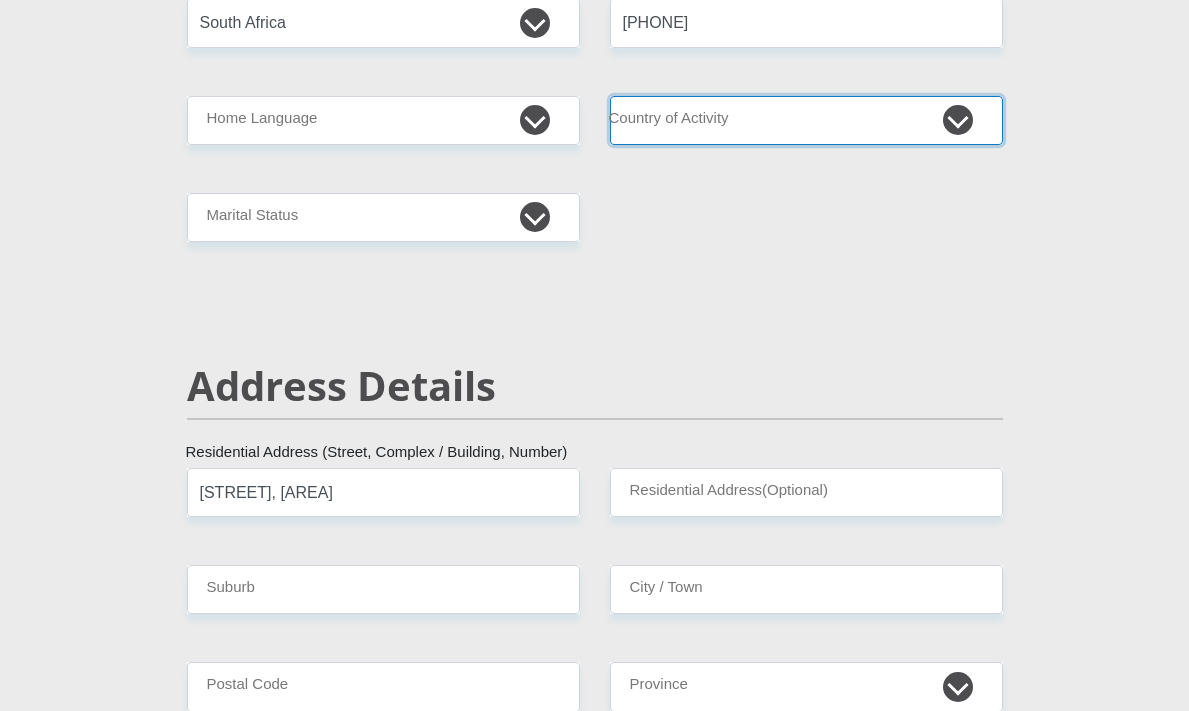 select on "ZAF" 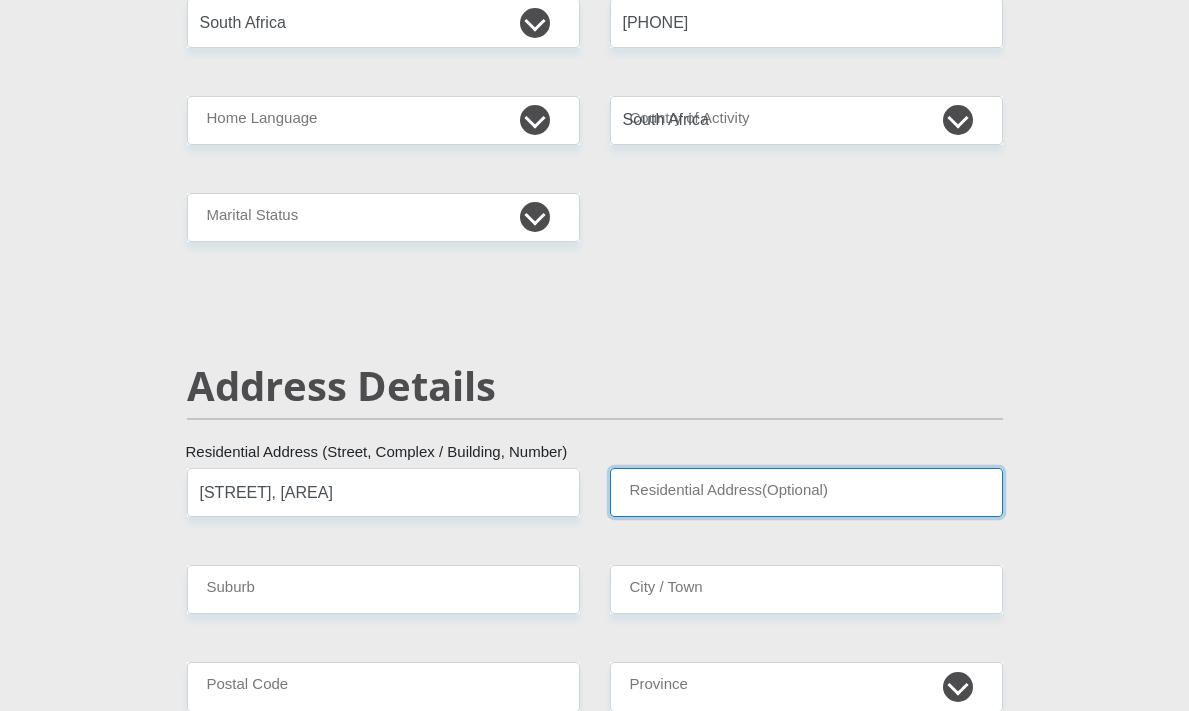 type on "THe Hub" 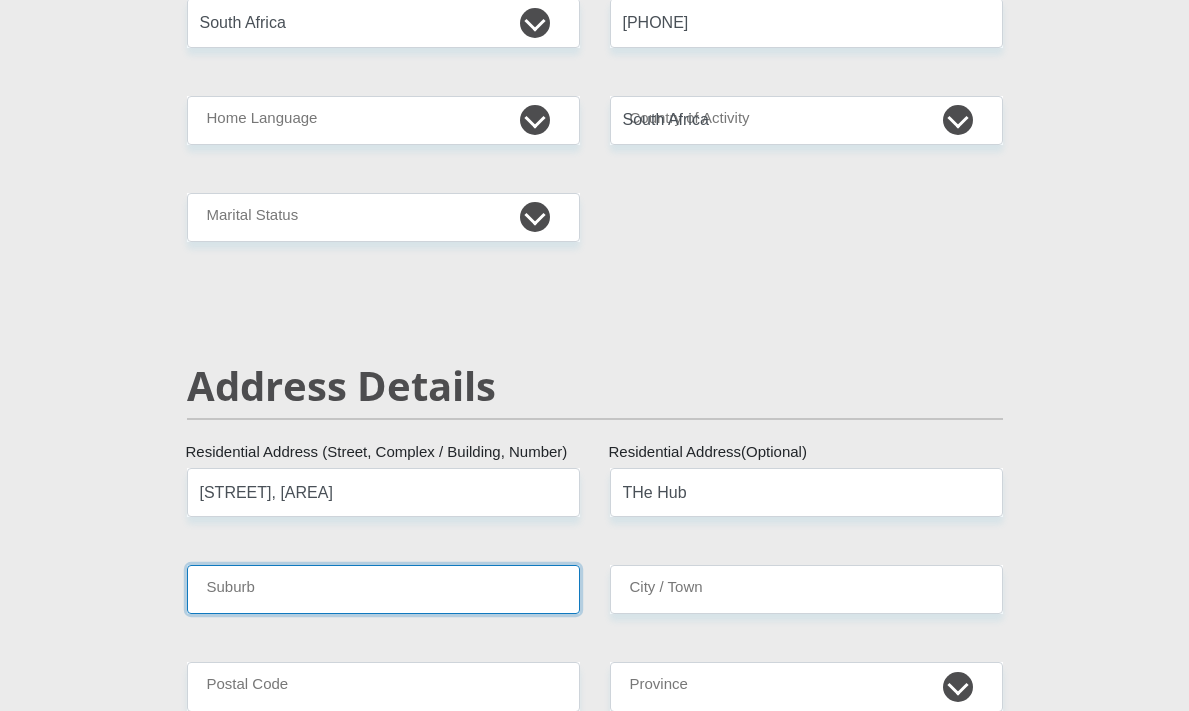 type on "East London" 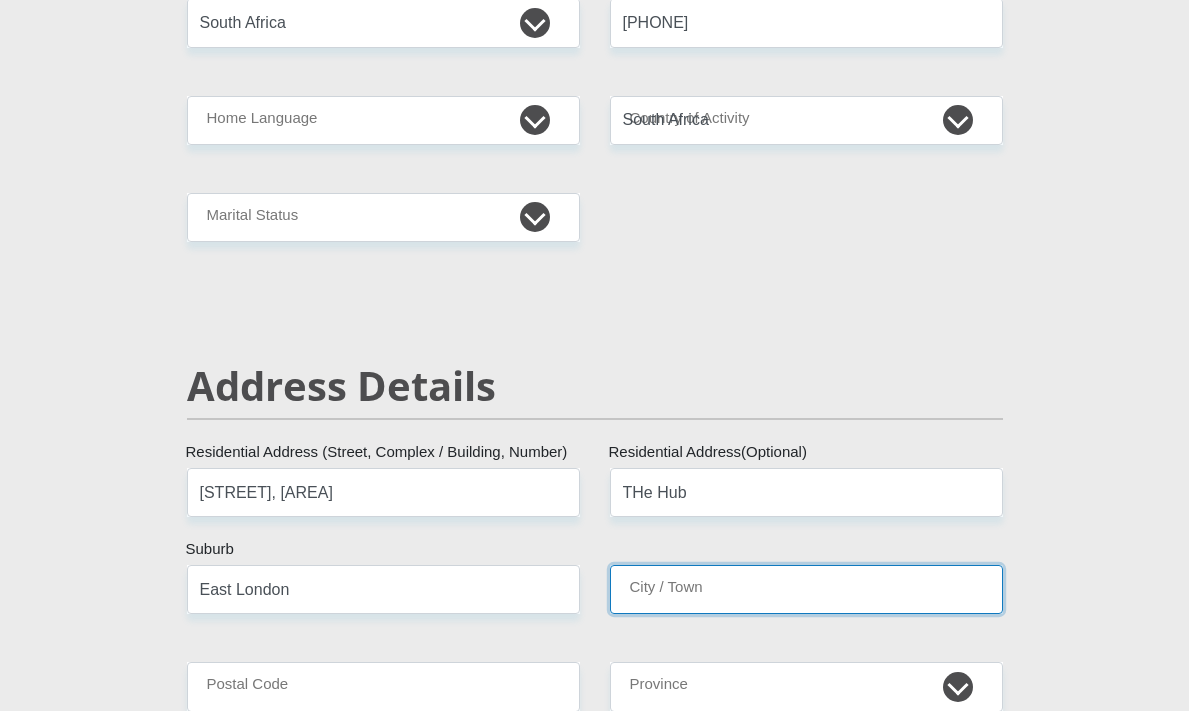 type on "East London" 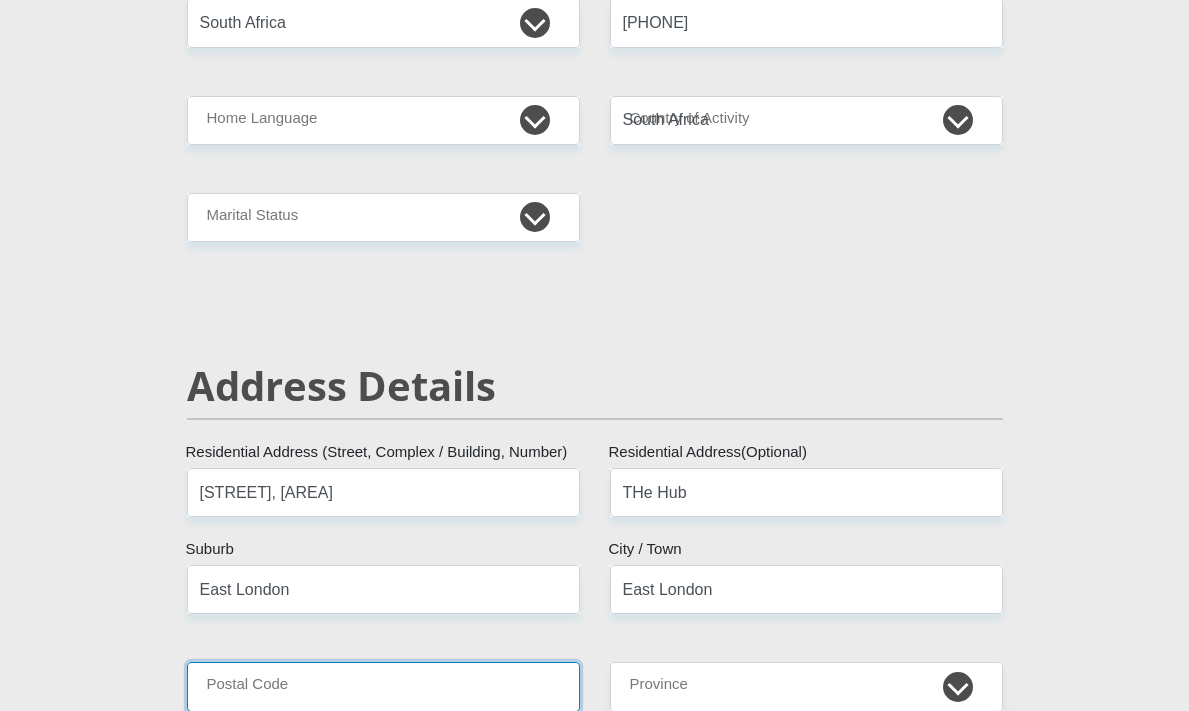 type on "5247" 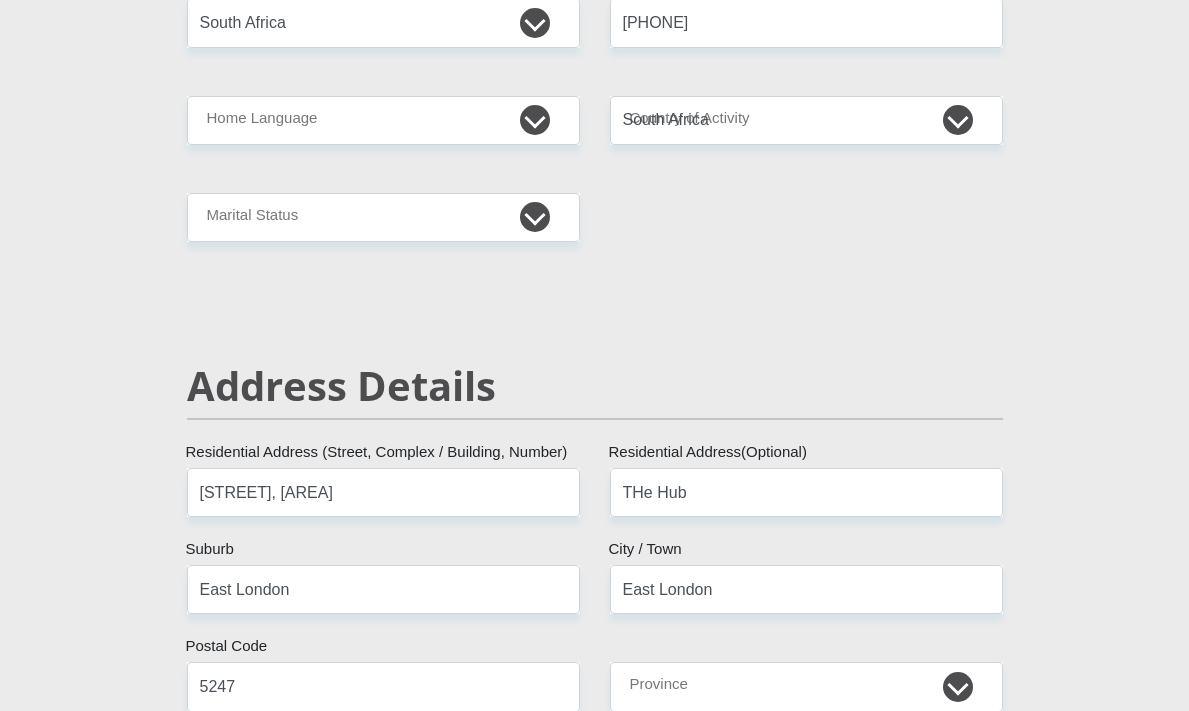 type on "carmenc@[EMAIL_DOMAIN]" 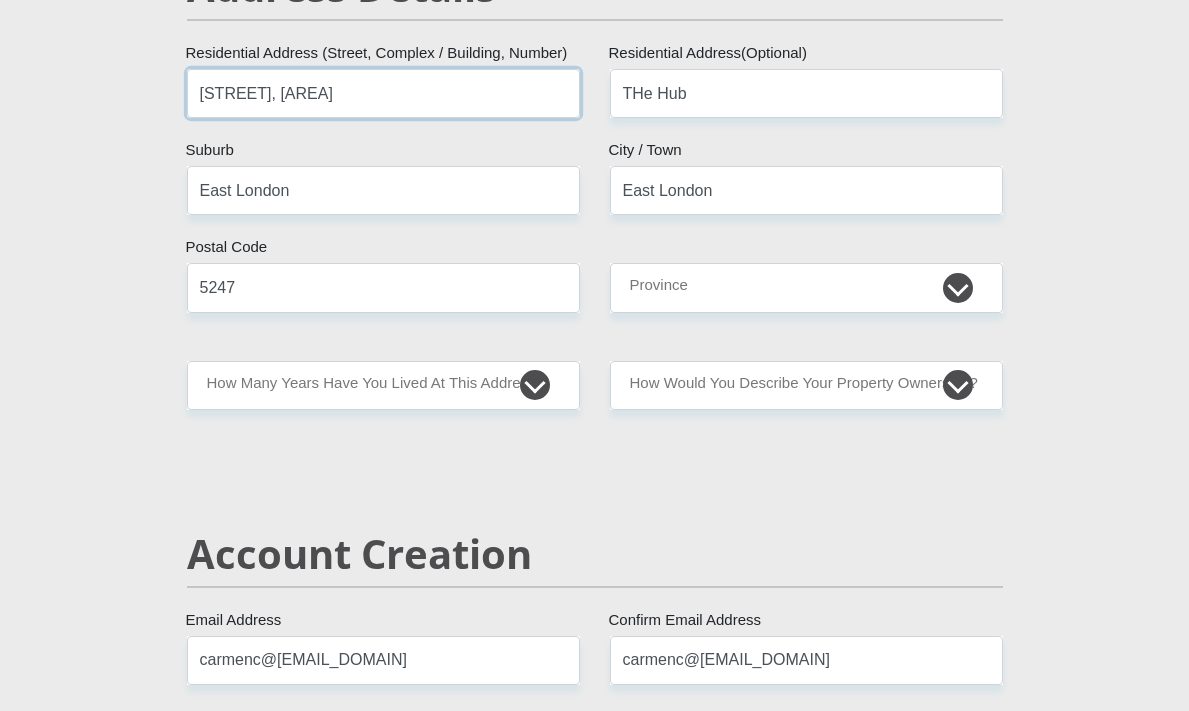 scroll, scrollTop: 1000, scrollLeft: 0, axis: vertical 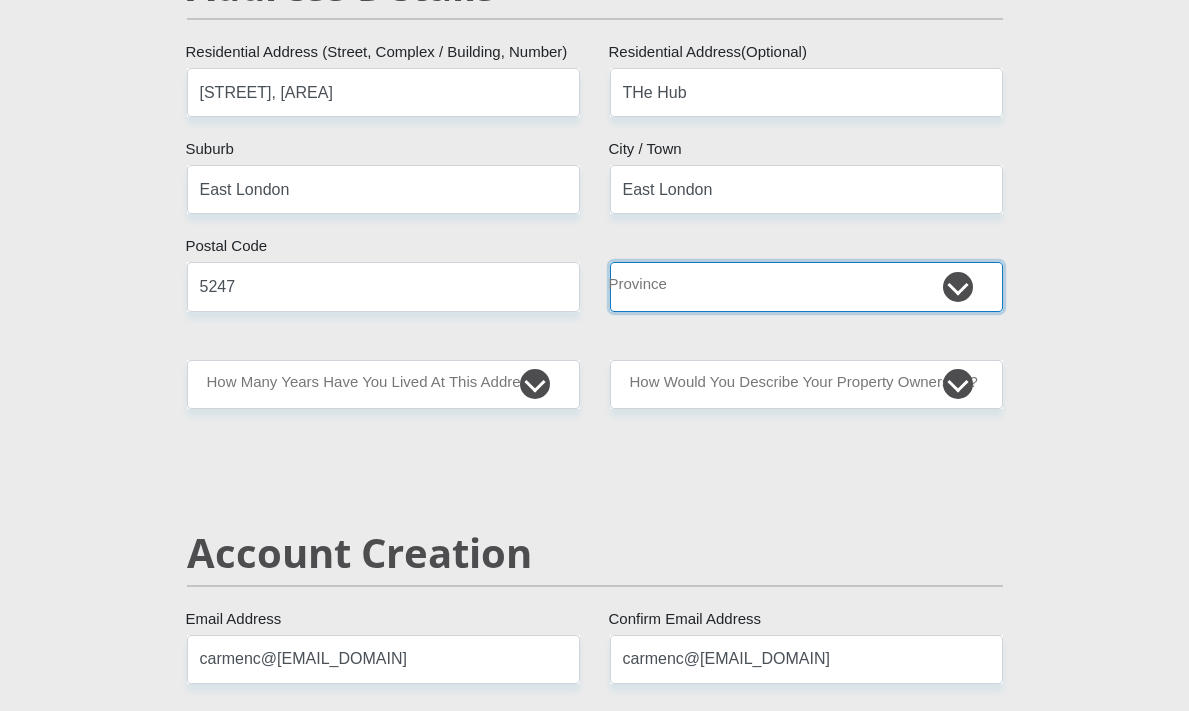 click on "Eastern Cape
Free State
Gauteng
KwaZulu-Natal
Limpopo
Mpumalanga
Northern Cape
North West
Western Cape" at bounding box center (806, 286) 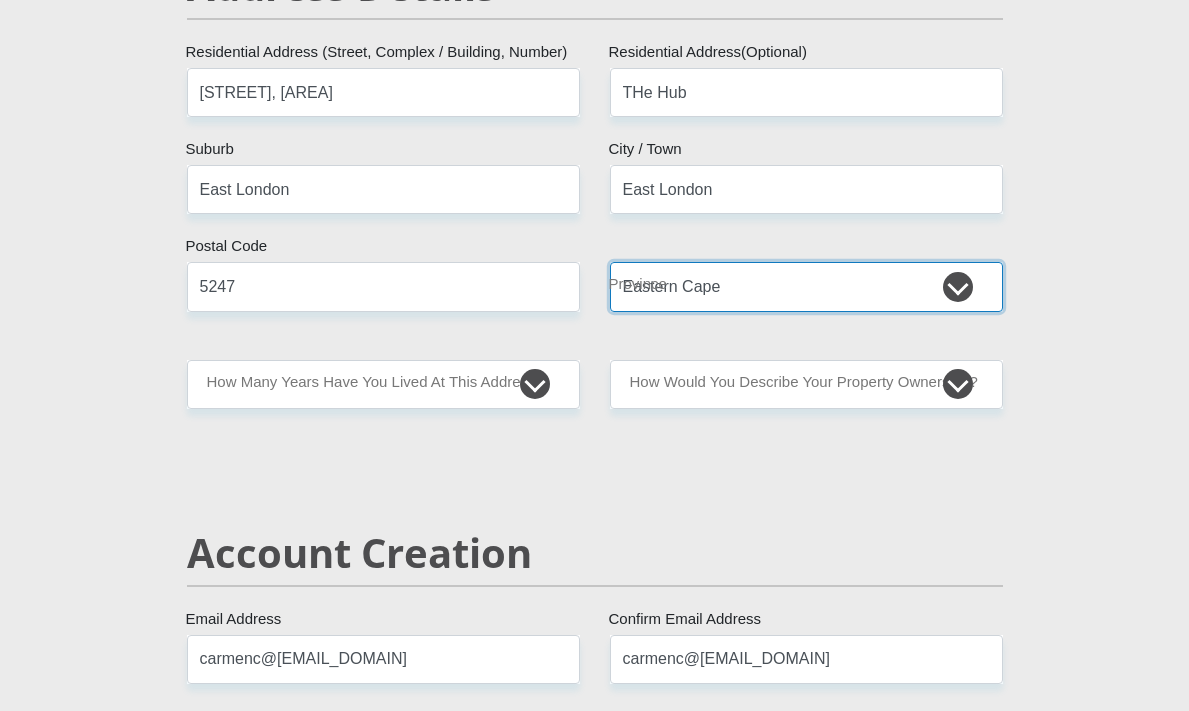 click on "Eastern Cape
Free State
Gauteng
KwaZulu-Natal
Limpopo
Mpumalanga
Northern Cape
North West
Western Cape" at bounding box center (806, 286) 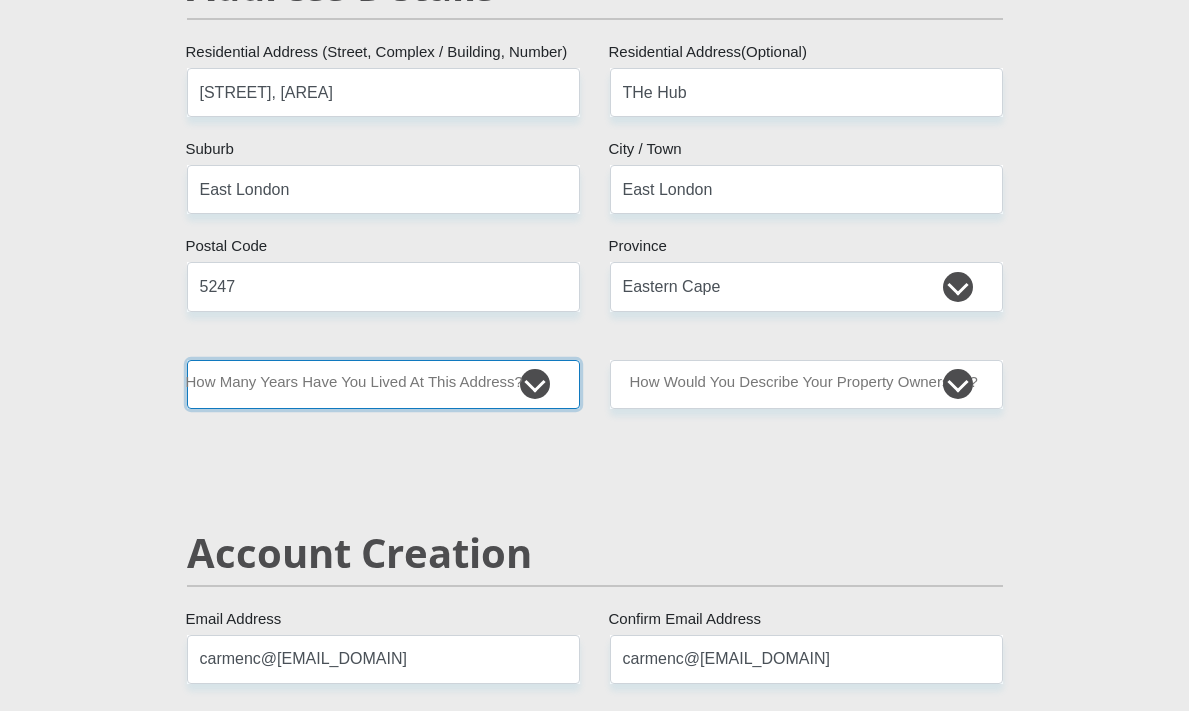 click on "less than 1 year
1-3 years
3-5 years
5+ years" at bounding box center (383, 384) 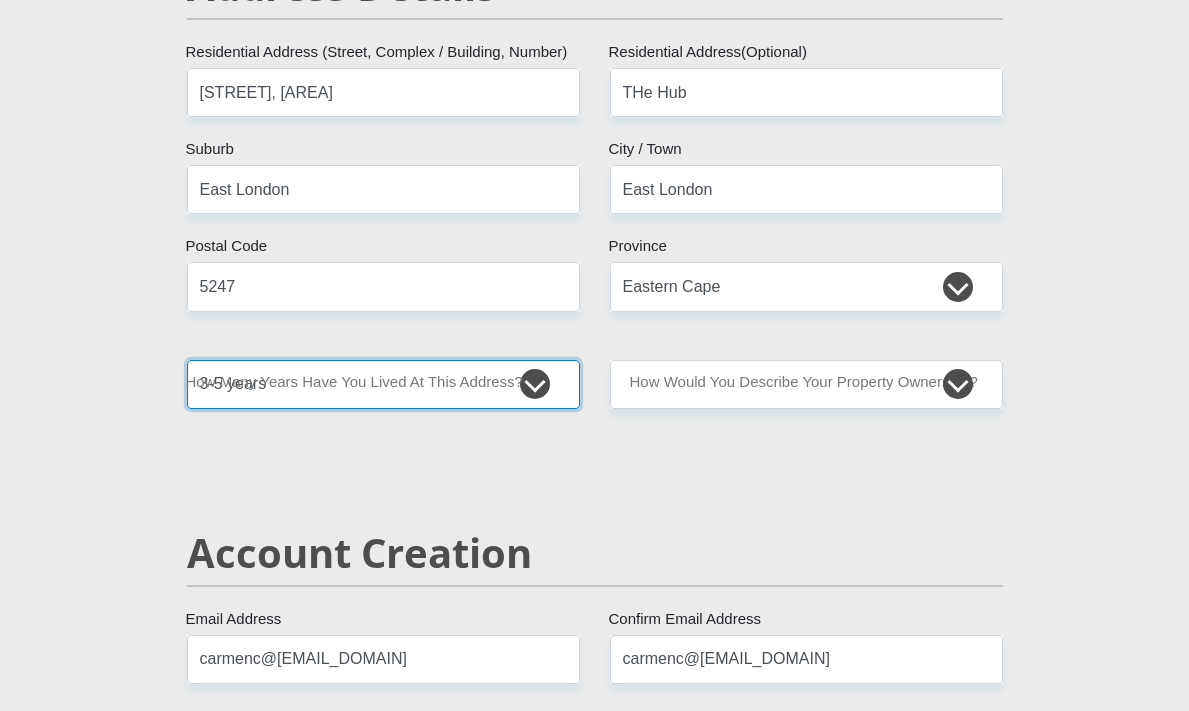click on "less than 1 year
1-3 years
3-5 years
5+ years" at bounding box center [383, 384] 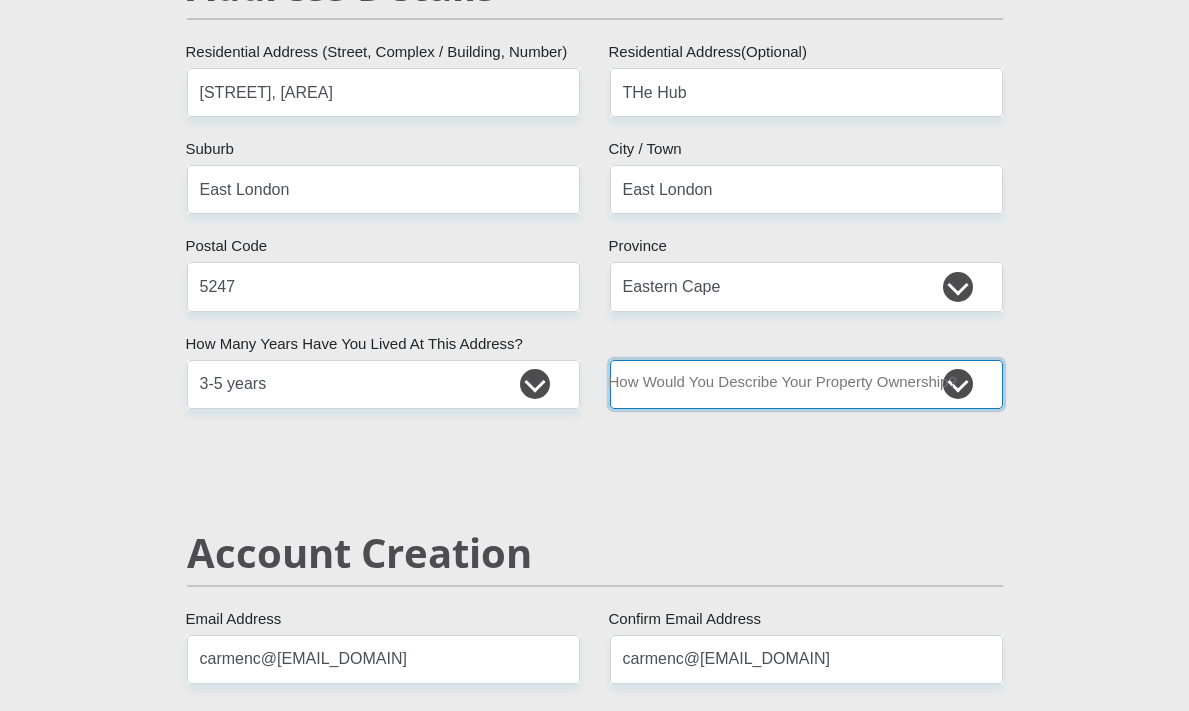 click on "Owned
Rented
Family Owned
Company Dwelling" at bounding box center (806, 384) 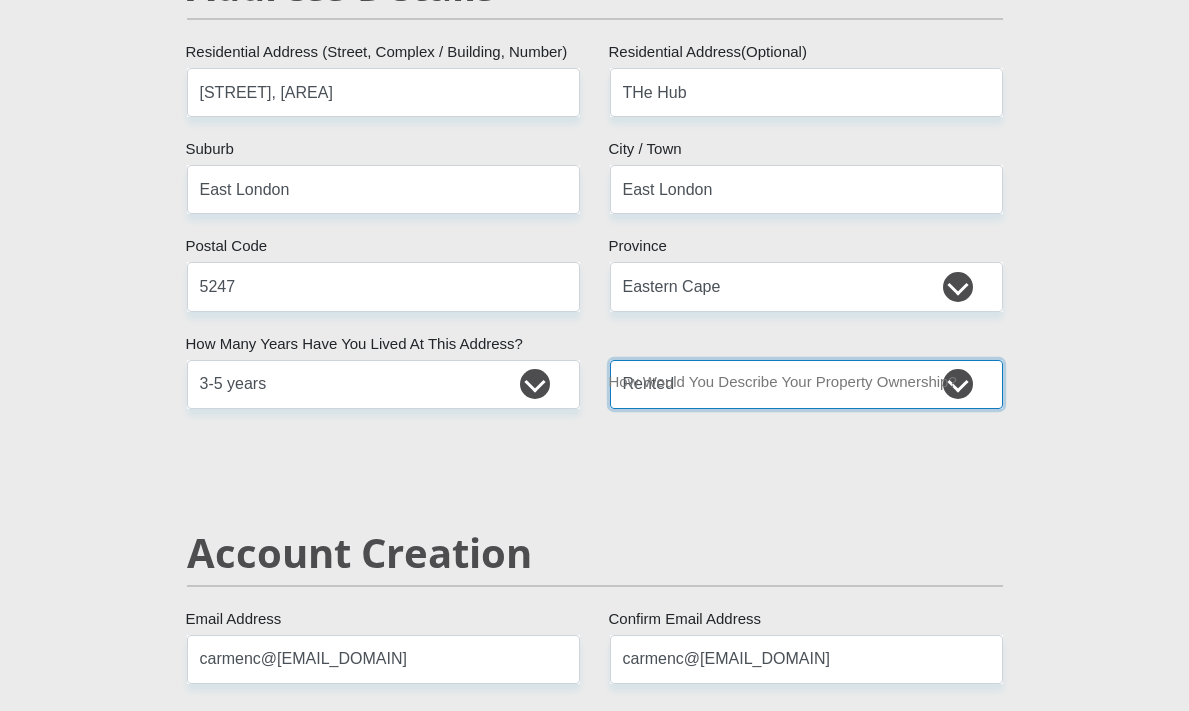 click on "Owned
Rented
Family Owned
Company Dwelling" at bounding box center (806, 384) 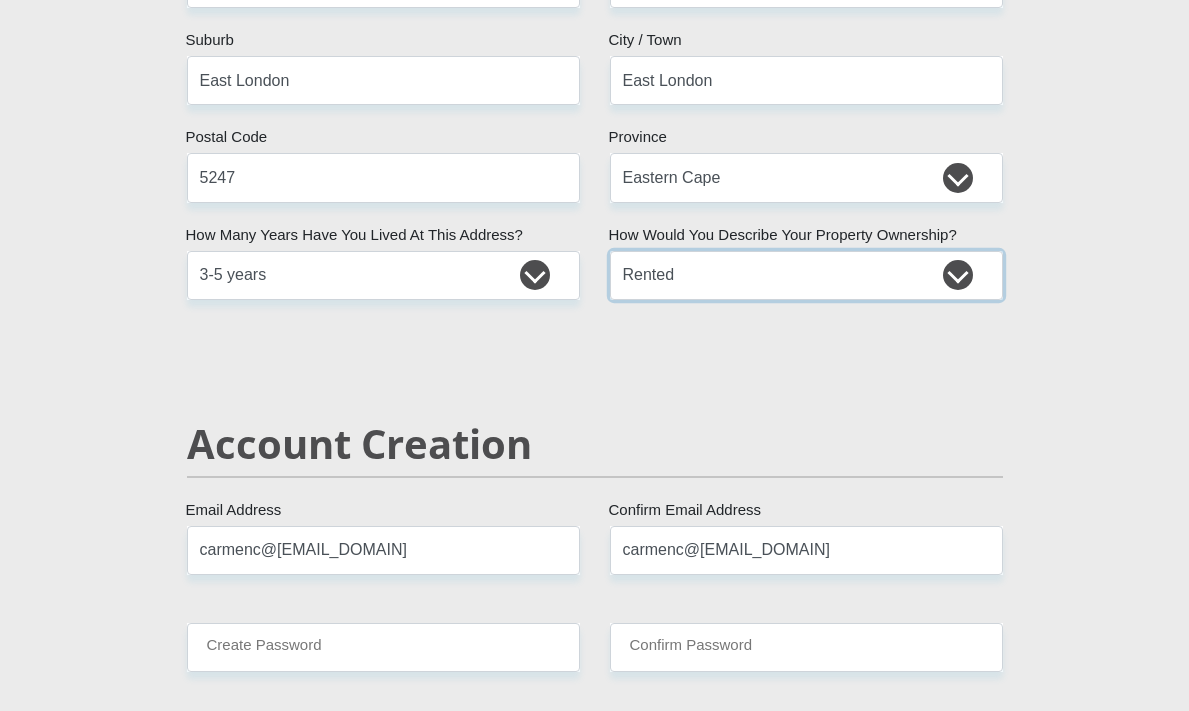 scroll, scrollTop: 1300, scrollLeft: 0, axis: vertical 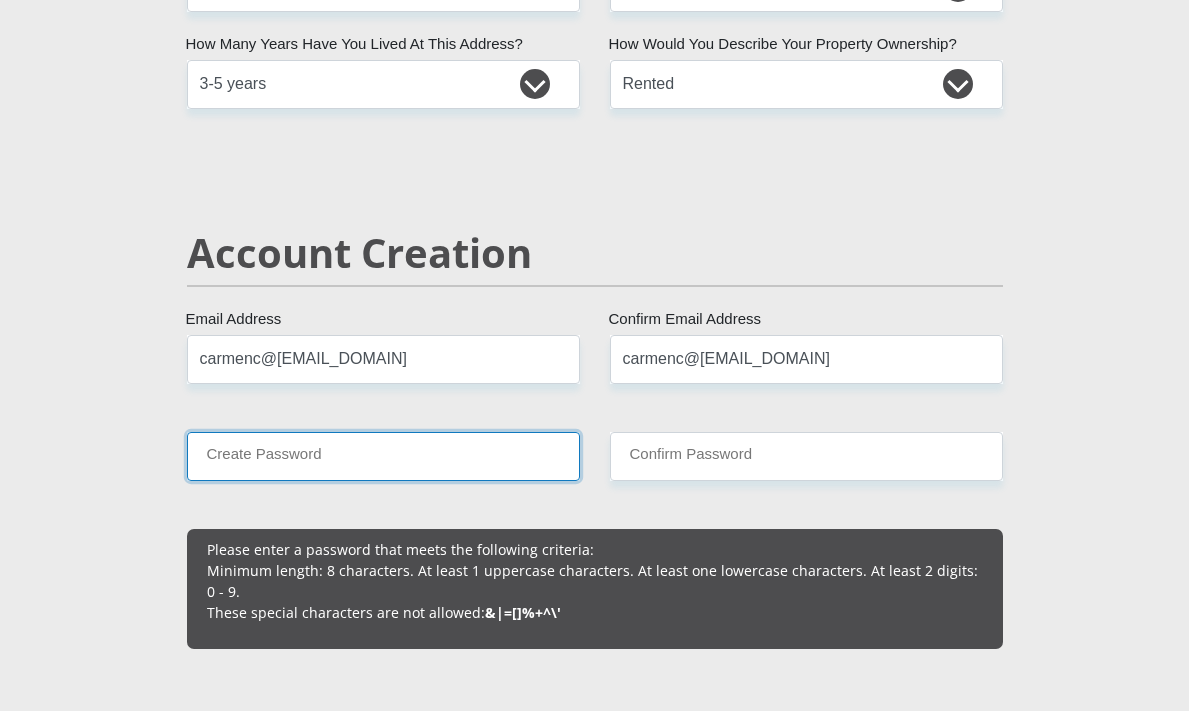 click on "Create Password" at bounding box center (383, 456) 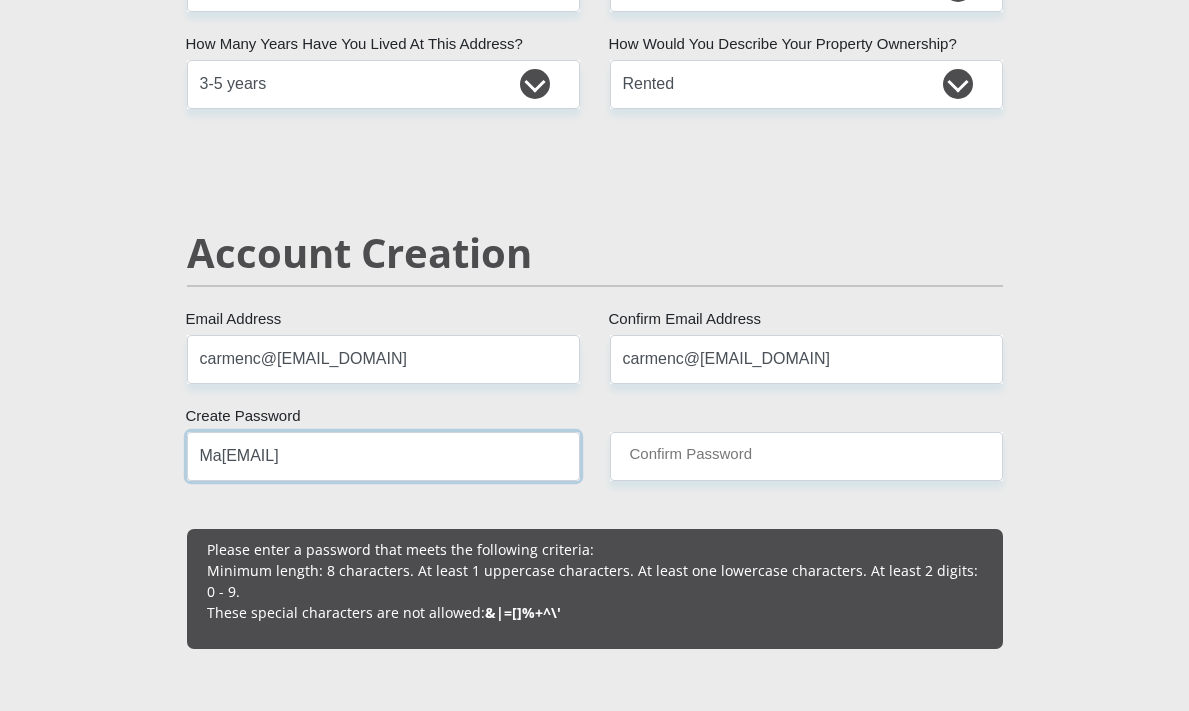 type on "Ma[EMAIL]" 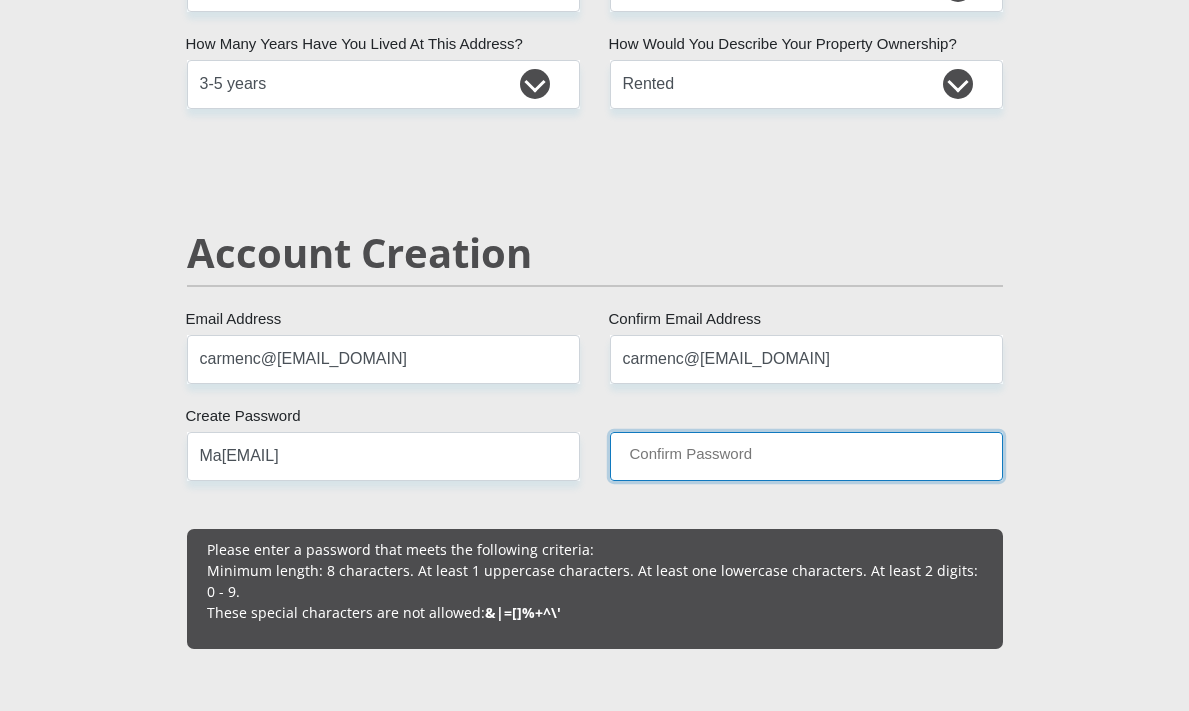 click on "Confirm Password" at bounding box center [806, 456] 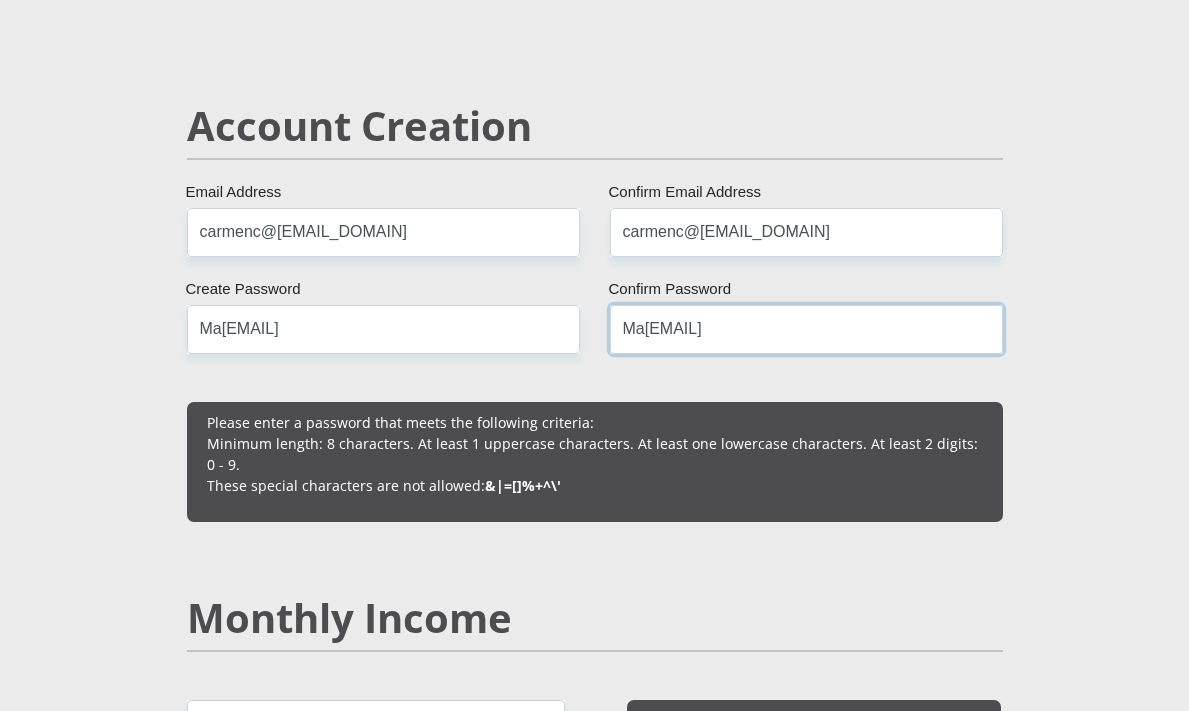 scroll, scrollTop: 1800, scrollLeft: 0, axis: vertical 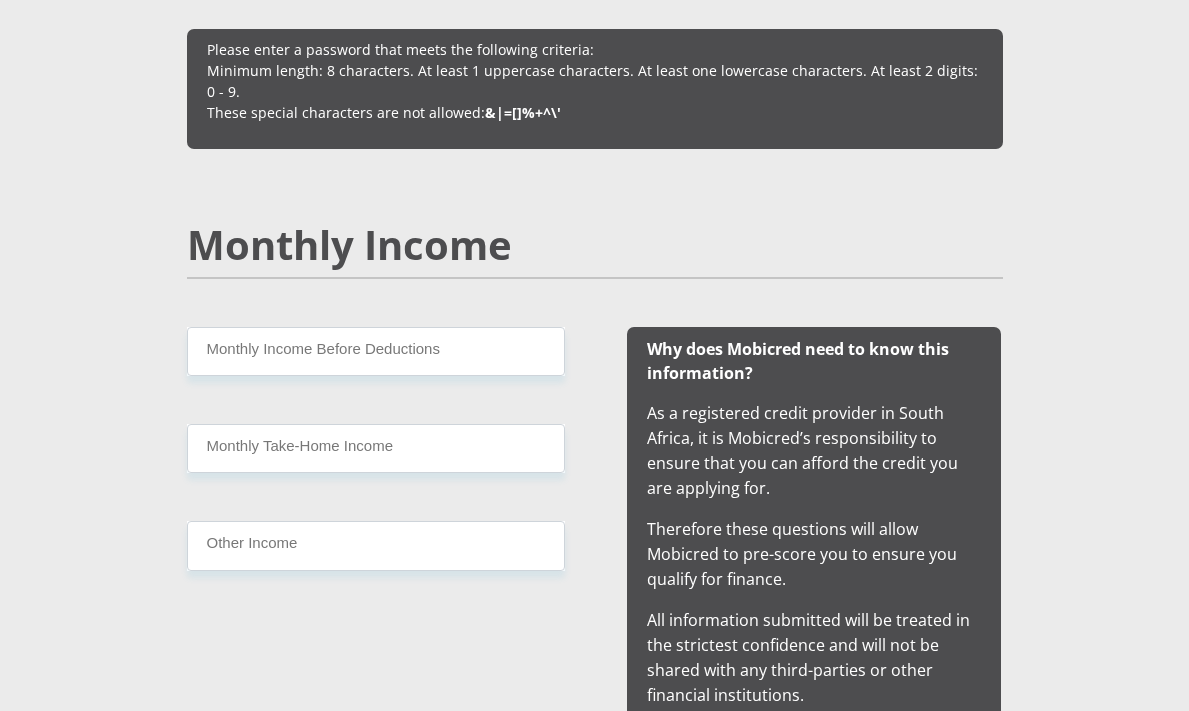 type on "Ma[EMAIL]" 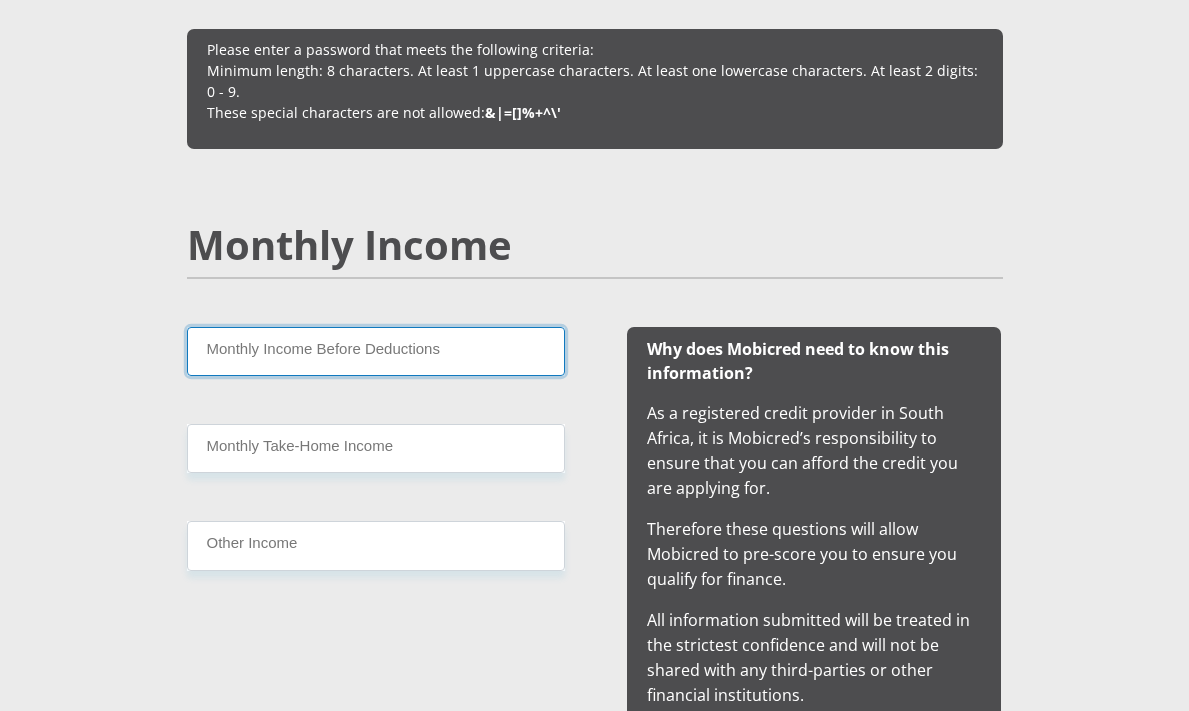click on "Monthly Income Before Deductions" at bounding box center [376, 351] 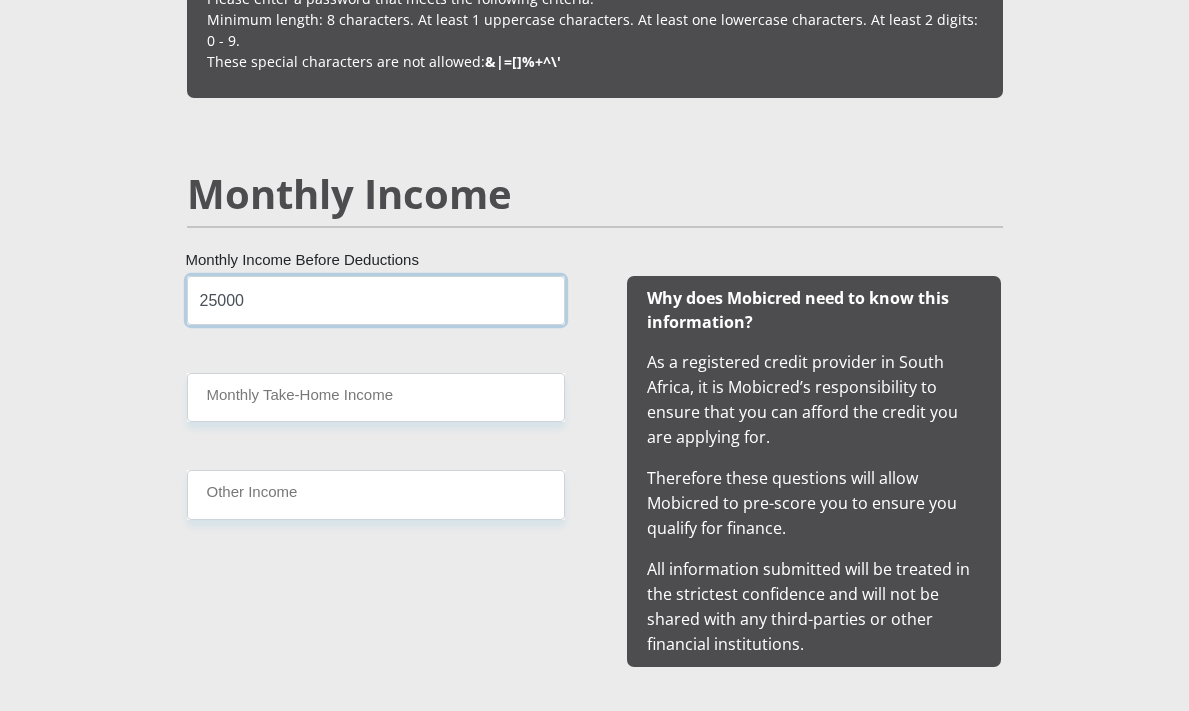 scroll, scrollTop: 1900, scrollLeft: 0, axis: vertical 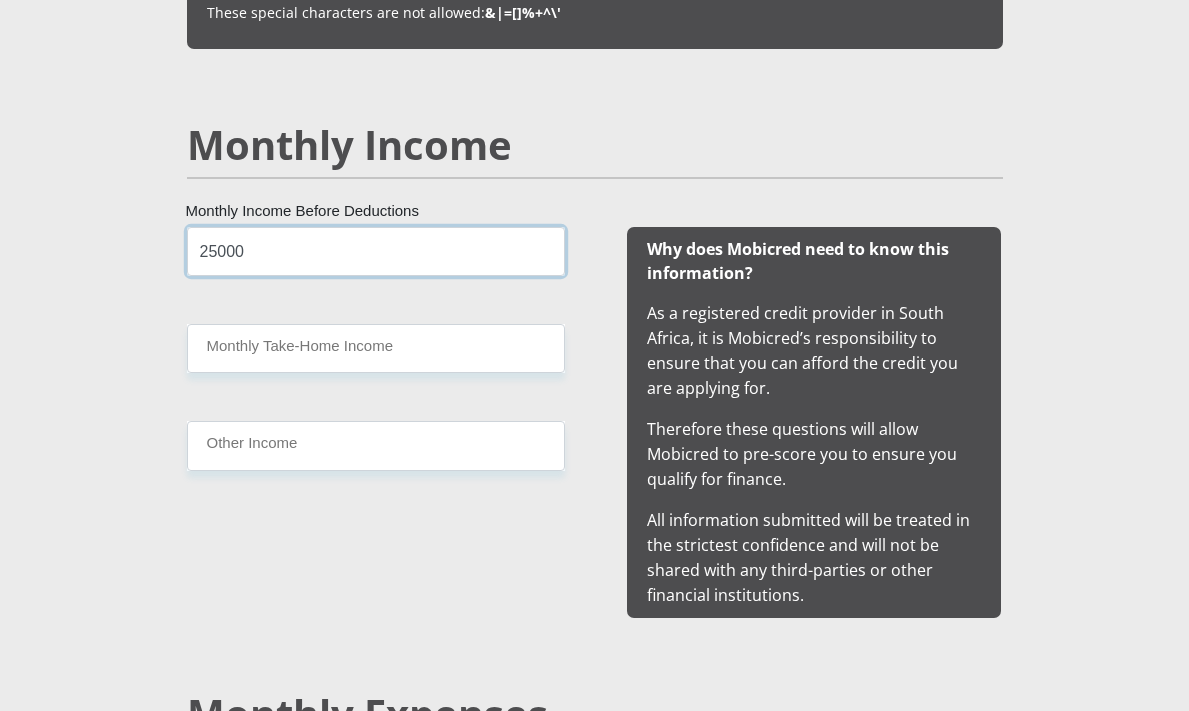 type on "25000" 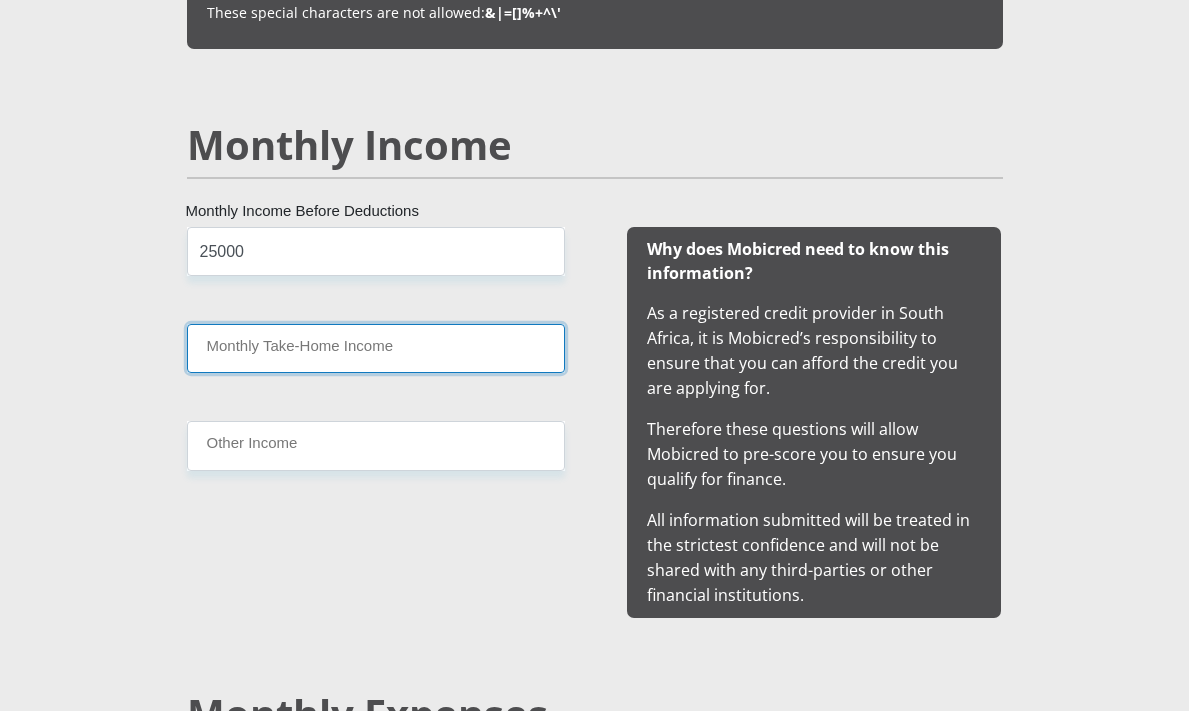 click on "Monthly Take-Home Income" at bounding box center [376, 348] 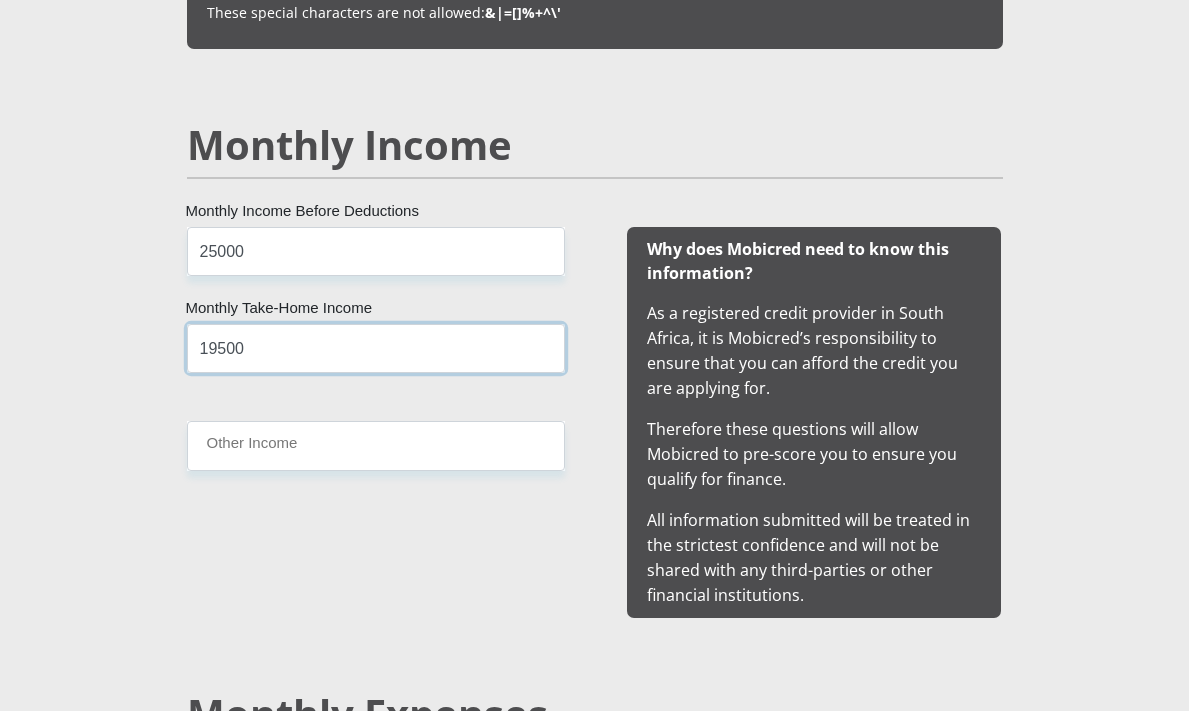type on "19500" 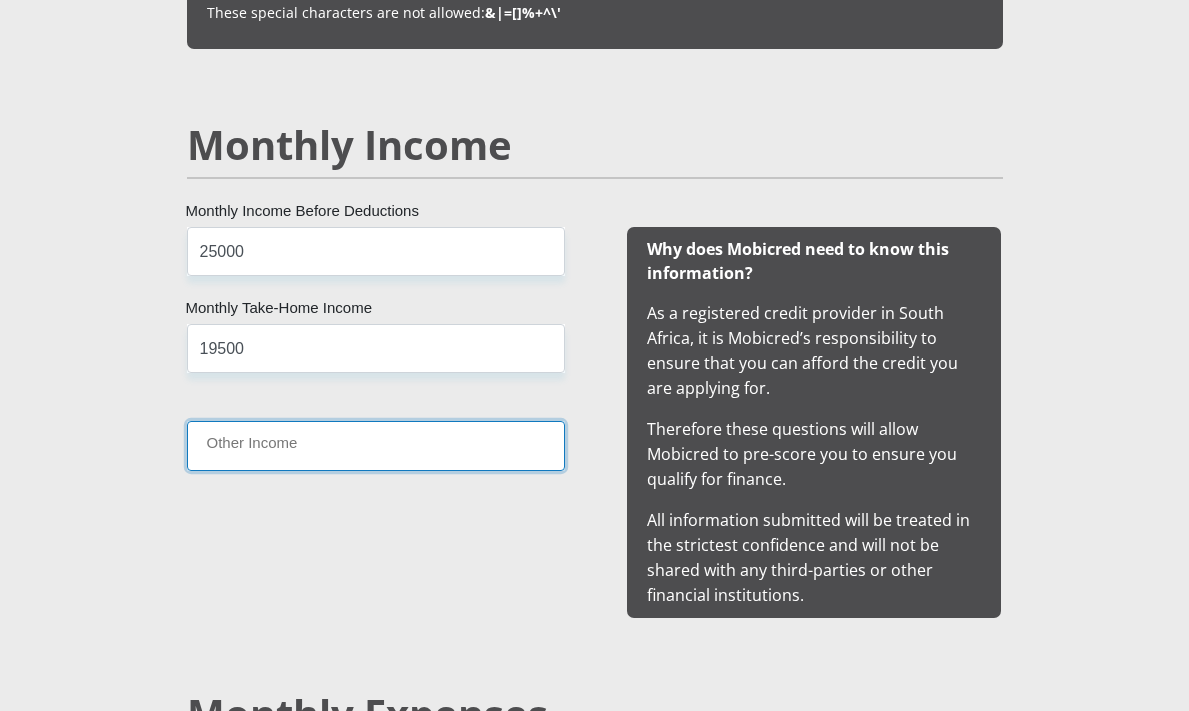 click on "Other Income" at bounding box center [376, 445] 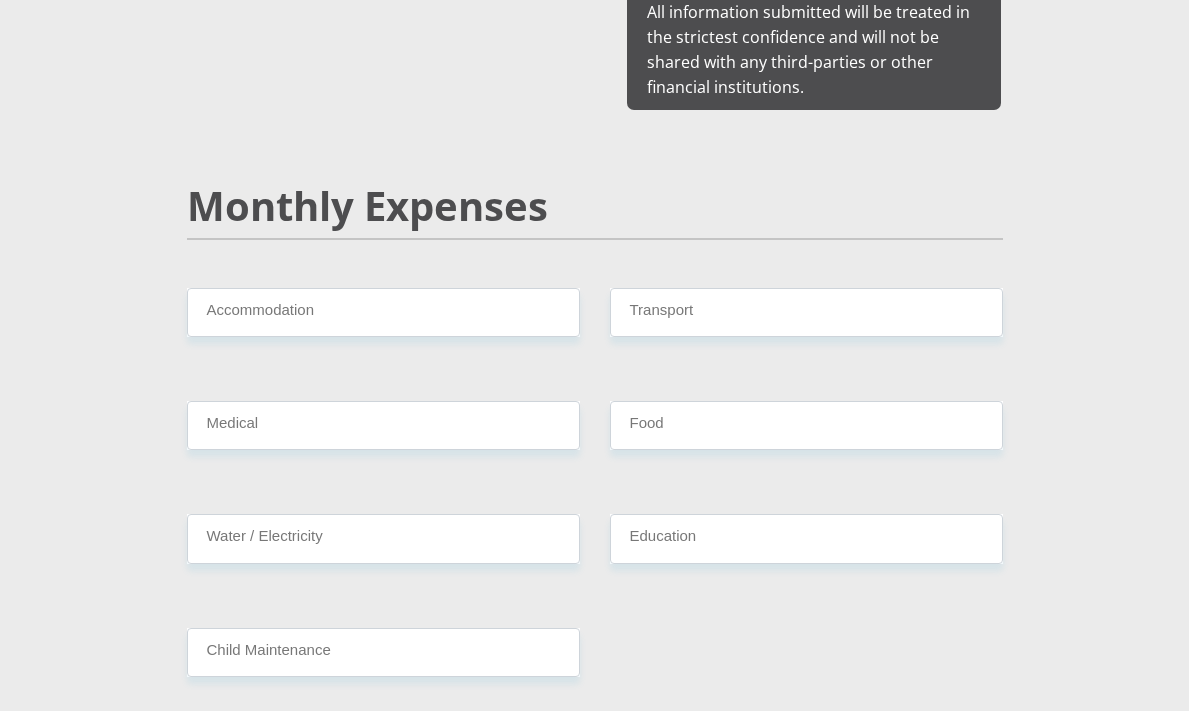 scroll, scrollTop: 2400, scrollLeft: 0, axis: vertical 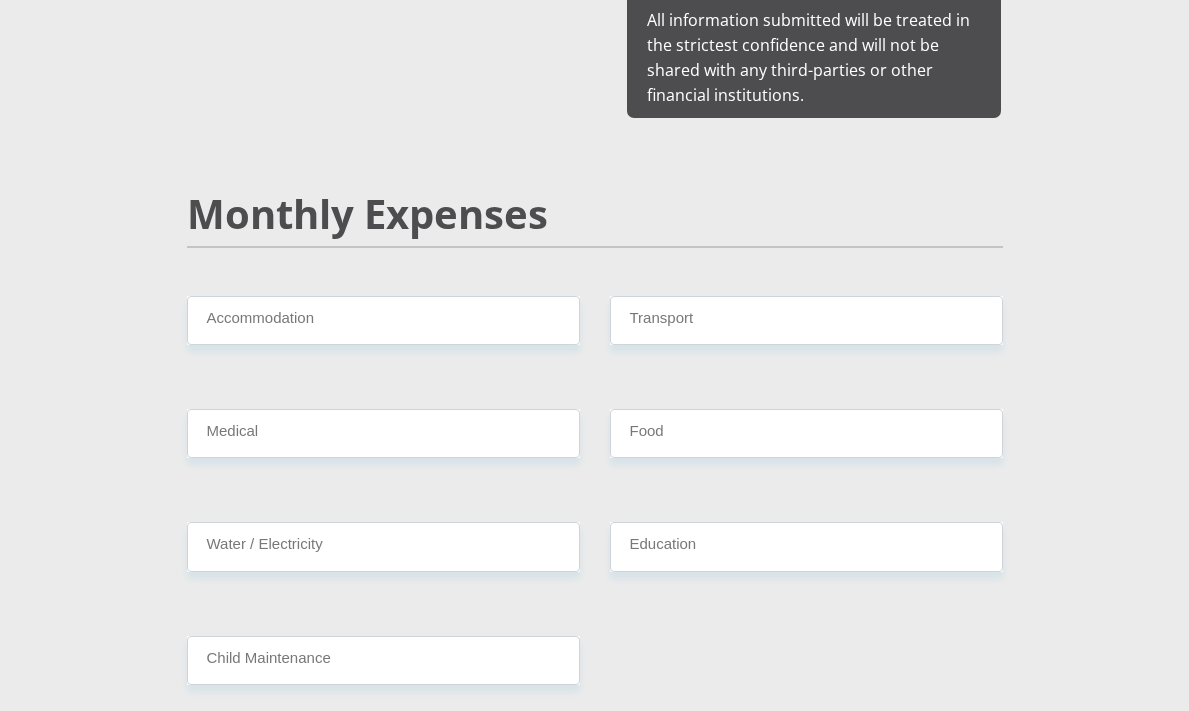 type on "4500" 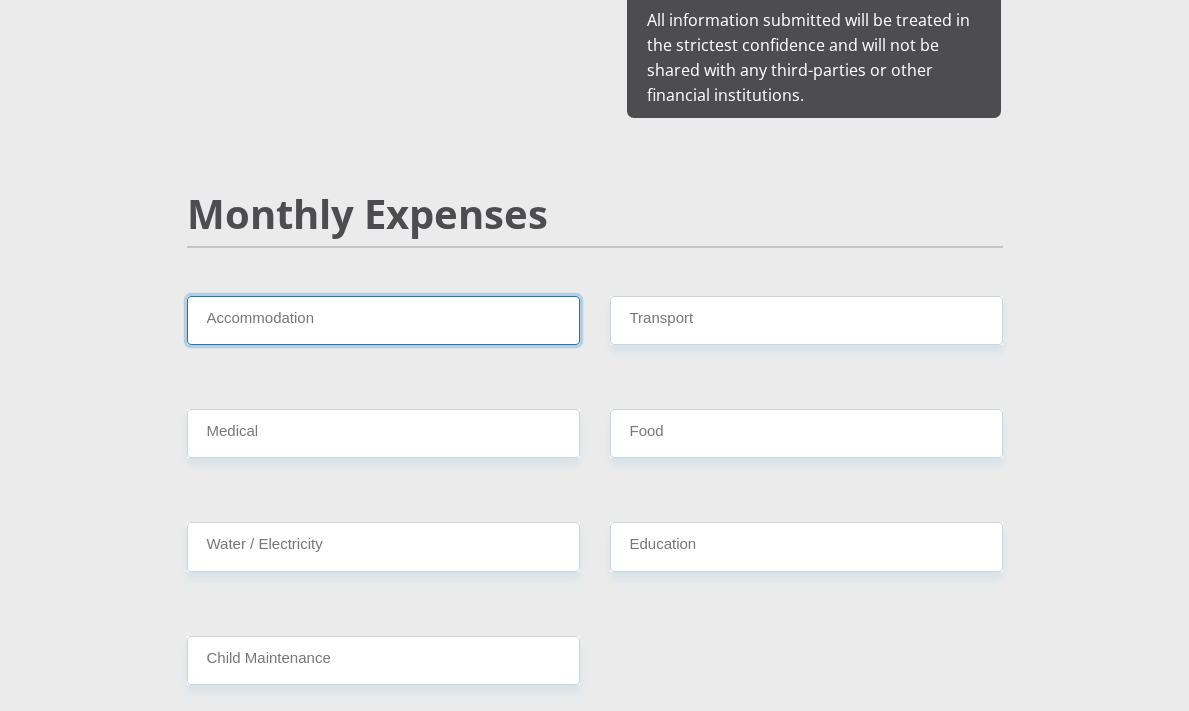 click on "Accommodation" at bounding box center (383, 320) 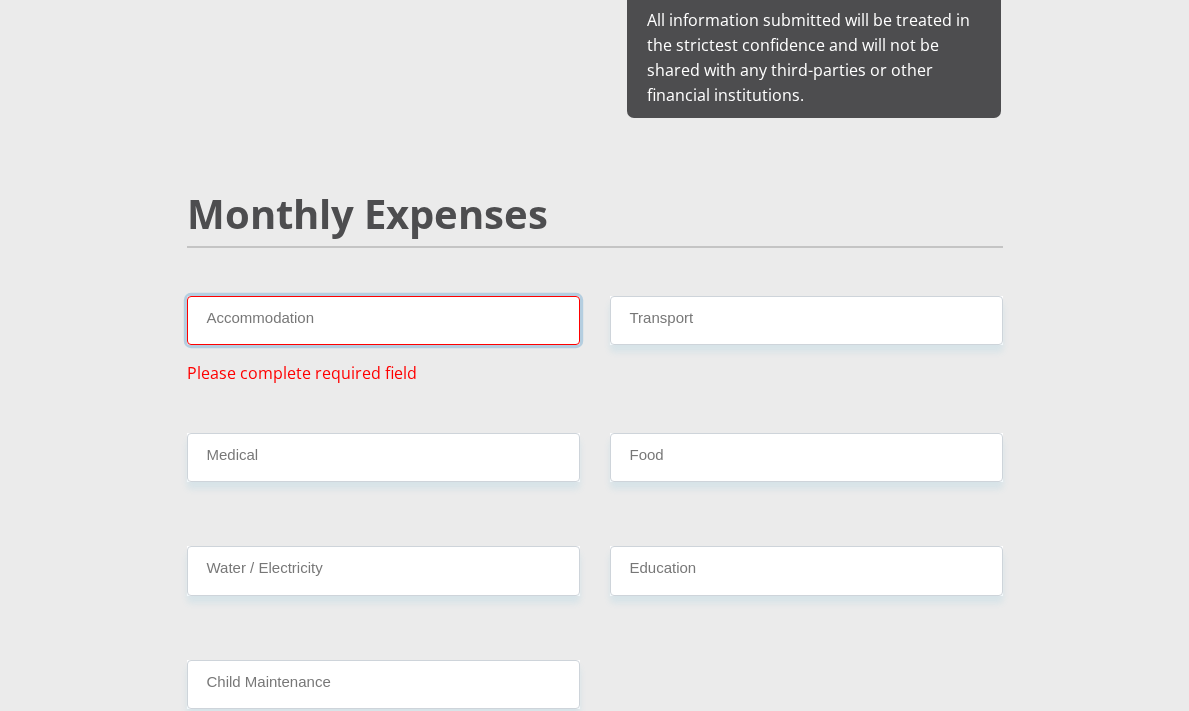 click on "Accommodation" at bounding box center (383, 320) 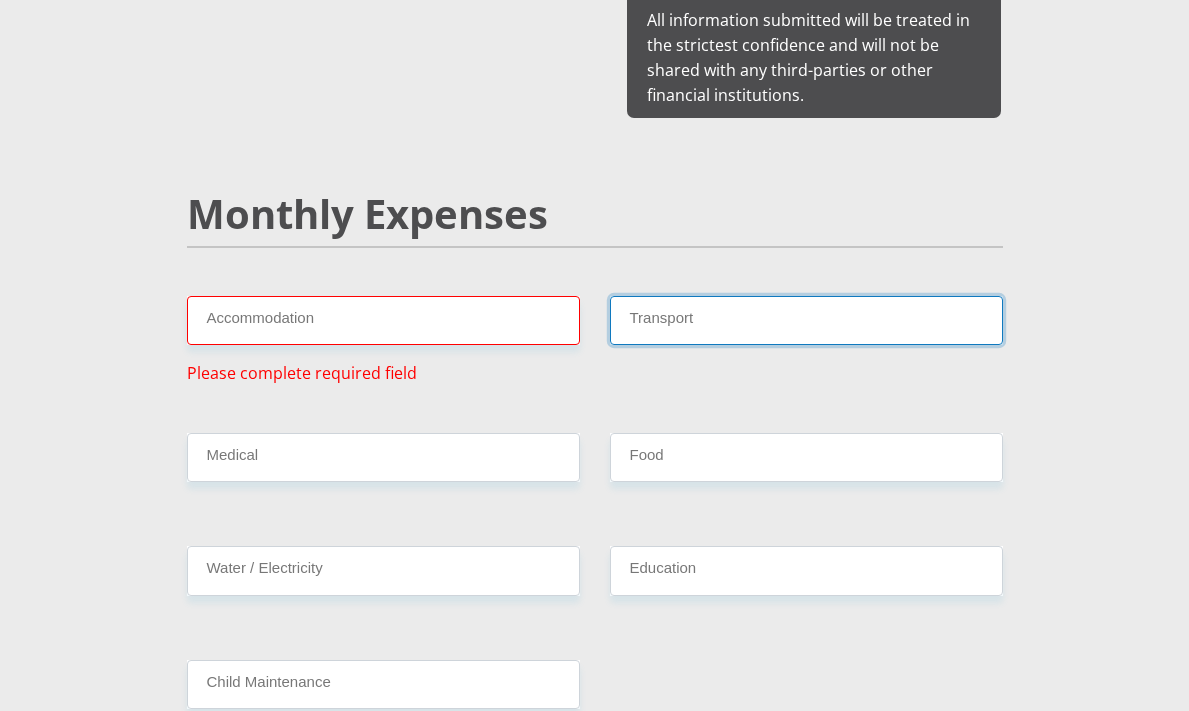 click on "Transport" at bounding box center (806, 320) 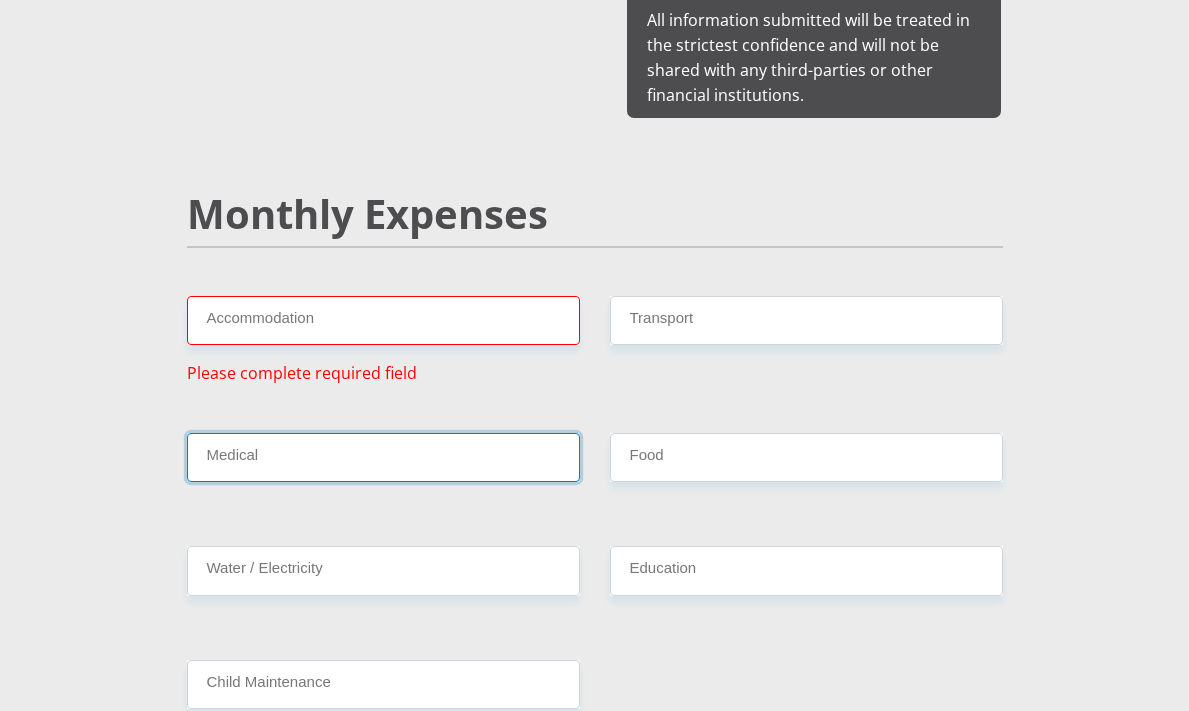 drag, startPoint x: 262, startPoint y: 354, endPoint x: 269, endPoint y: 341, distance: 14.764823 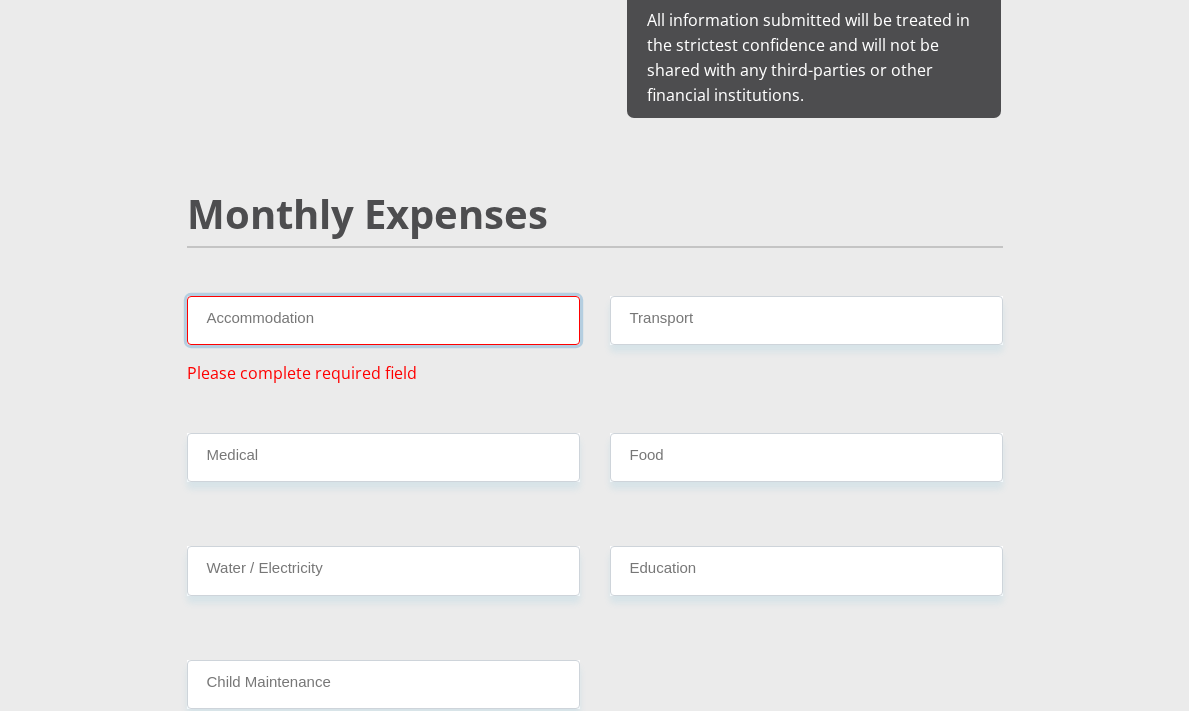 click on "Accommodation" at bounding box center (383, 320) 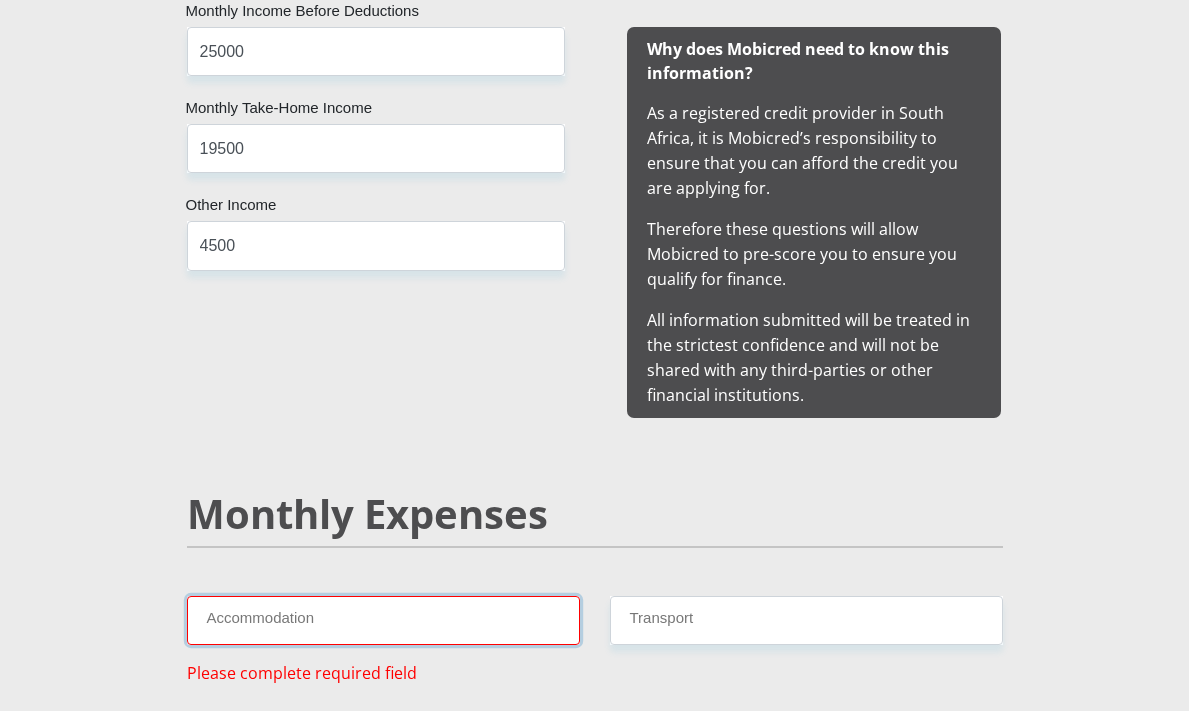 scroll, scrollTop: 2500, scrollLeft: 0, axis: vertical 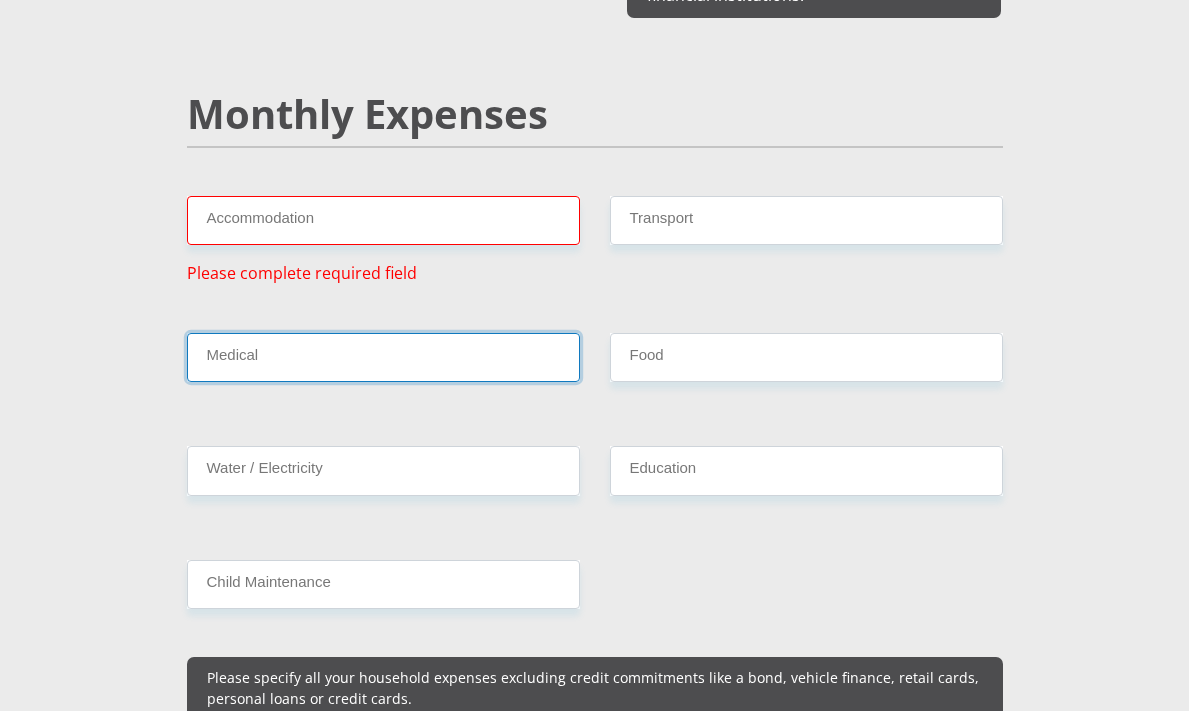 click on "Medical" at bounding box center (383, 357) 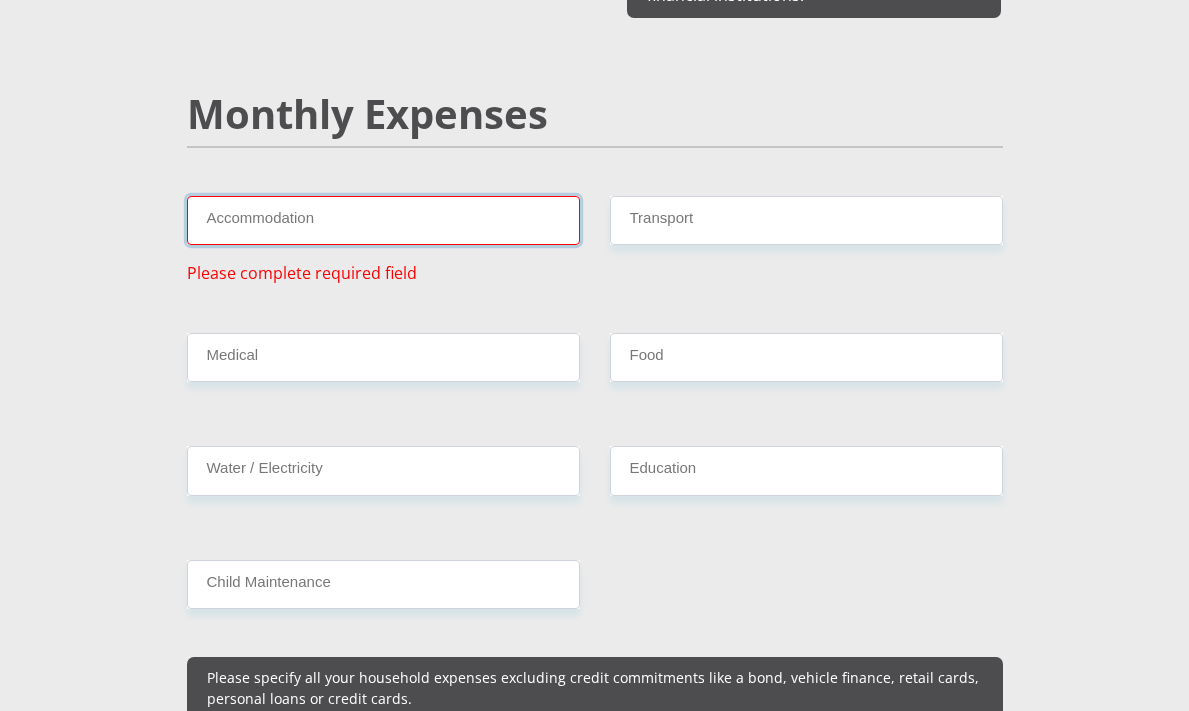 click on "Accommodation" at bounding box center (383, 220) 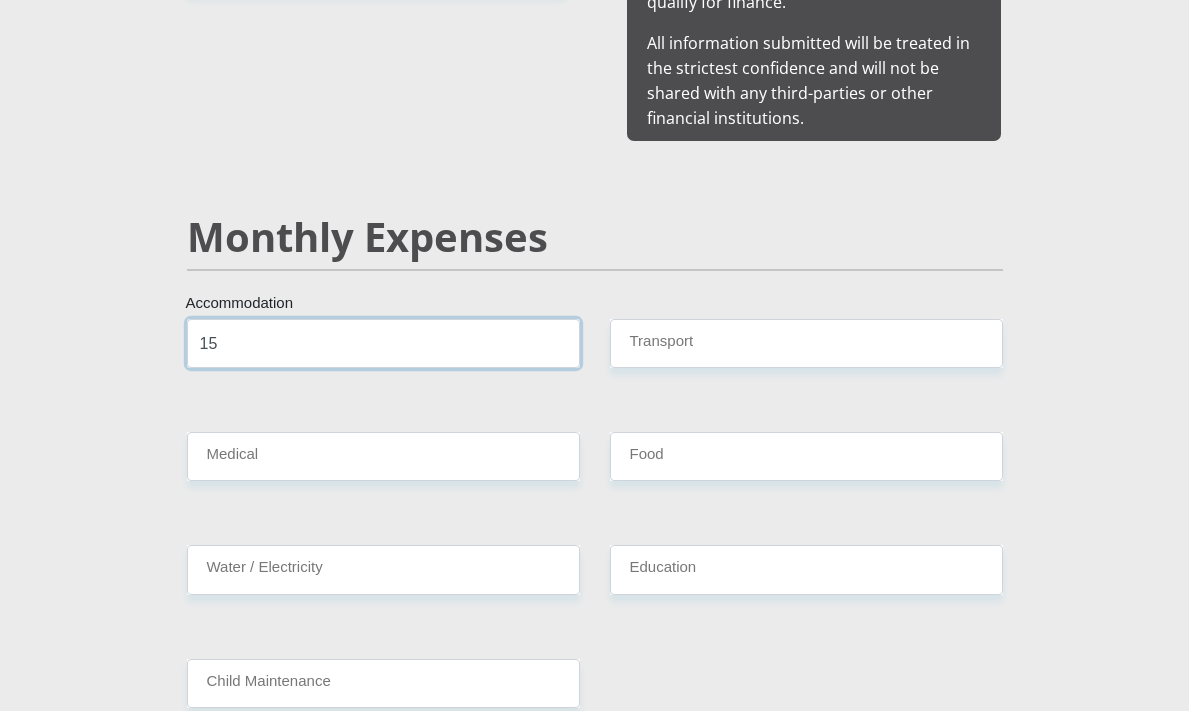 scroll, scrollTop: 2400, scrollLeft: 0, axis: vertical 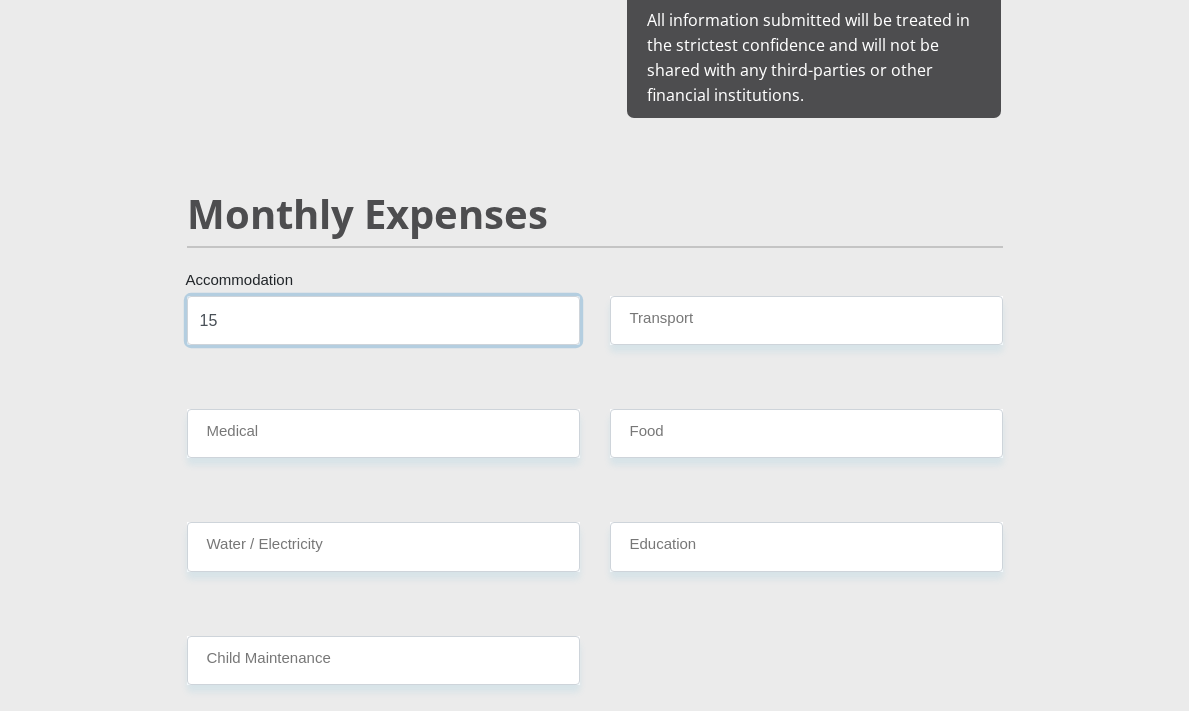 click on "15" at bounding box center [383, 320] 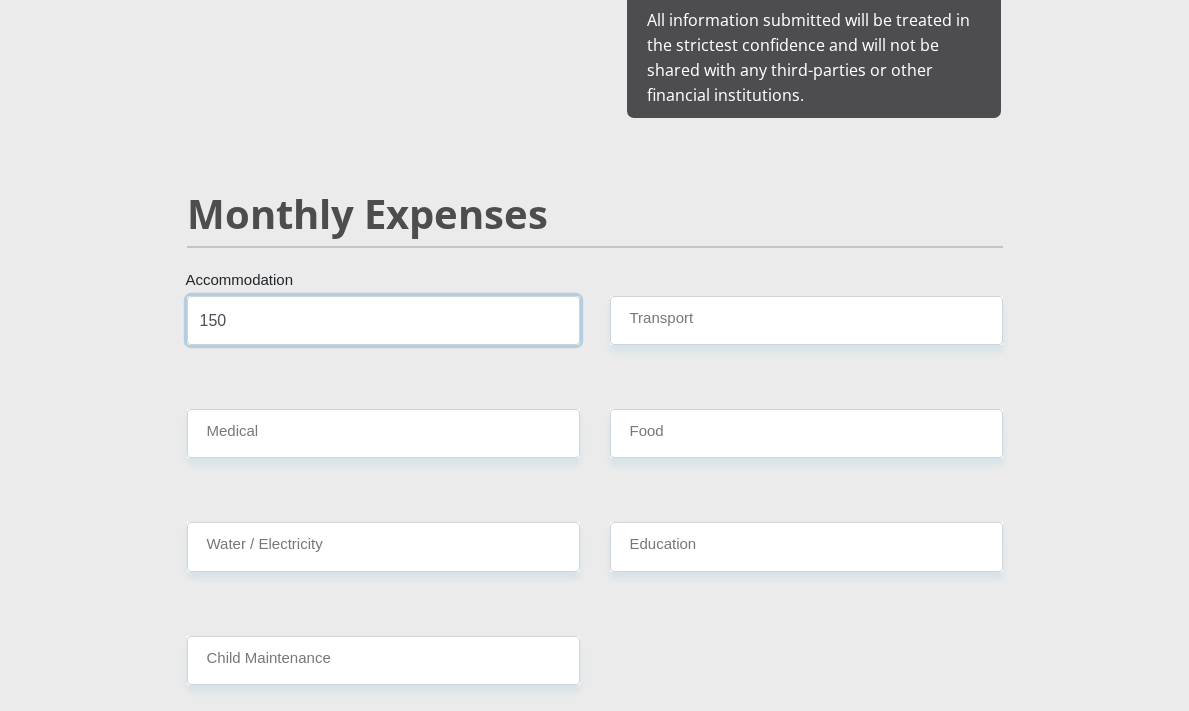 type on "1500" 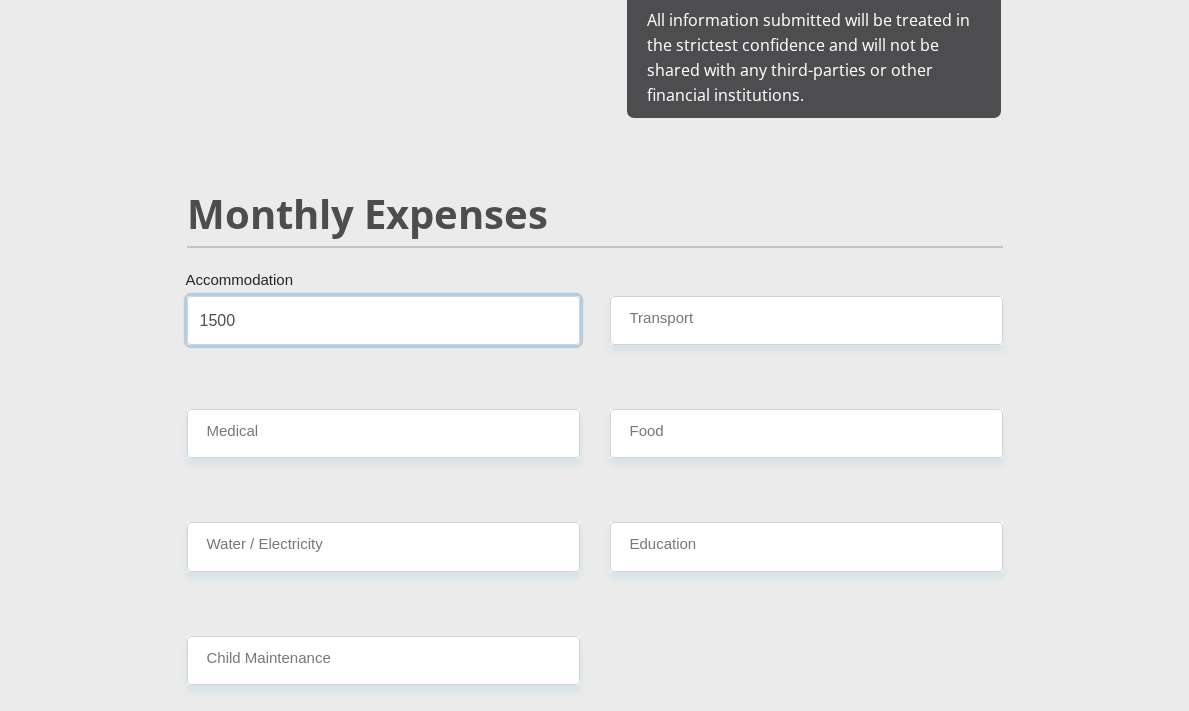 drag, startPoint x: 189, startPoint y: 197, endPoint x: 88, endPoint y: 197, distance: 101 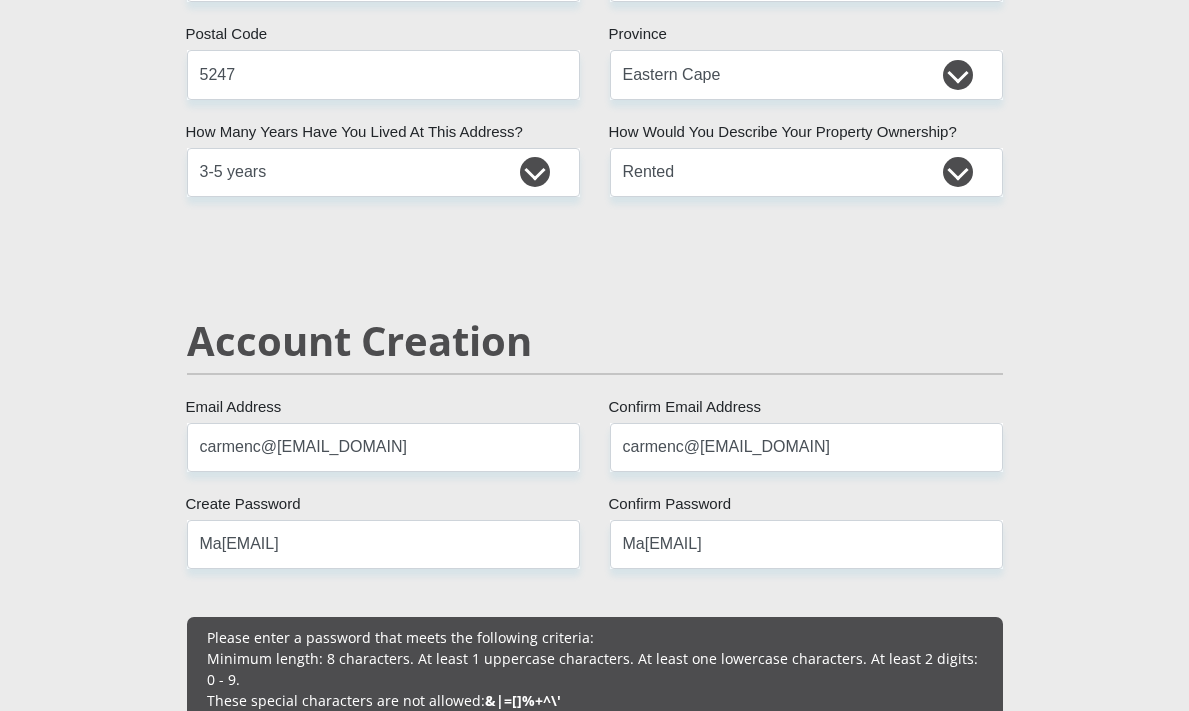 scroll, scrollTop: 900, scrollLeft: 0, axis: vertical 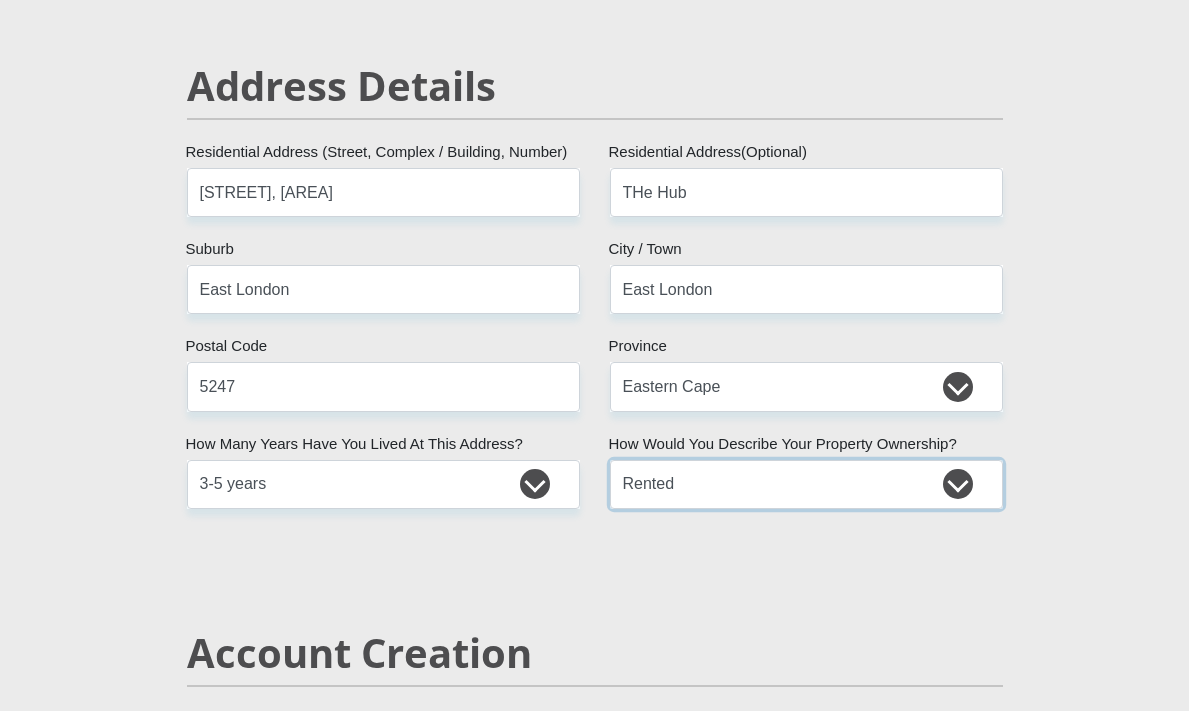 click on "Owned
Rented
Family Owned
Company Dwelling" at bounding box center [806, 484] 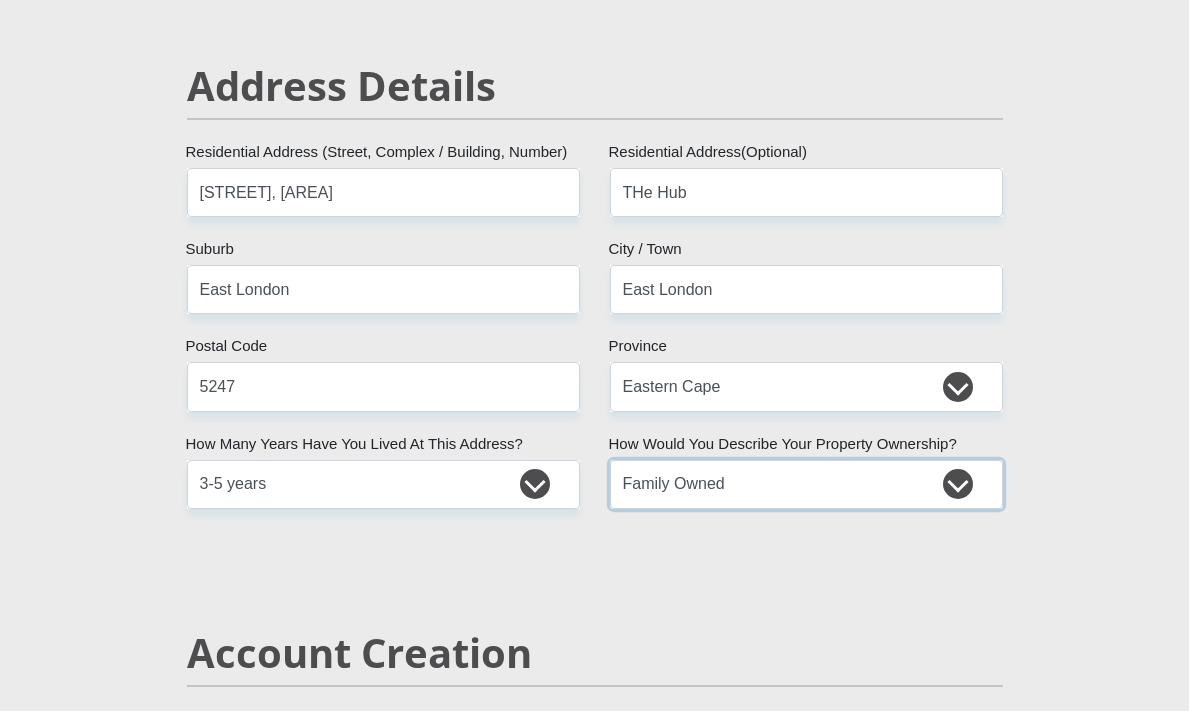 click on "Owned
Rented
Family Owned
Company Dwelling" at bounding box center (806, 484) 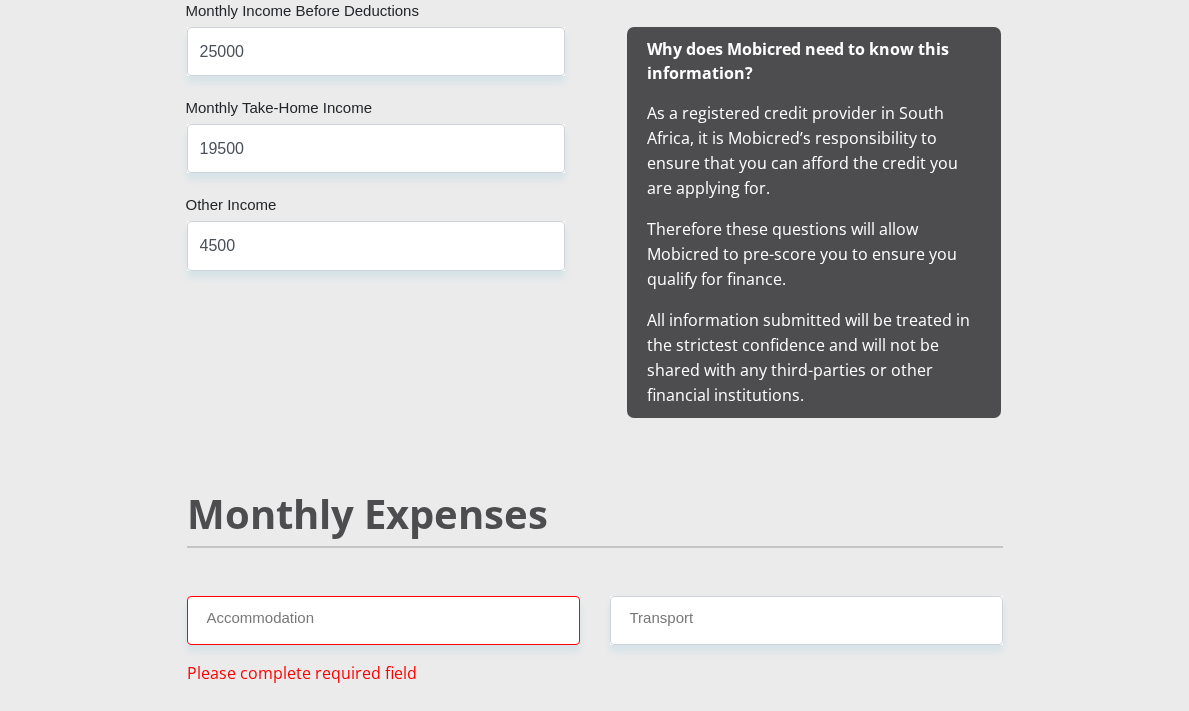 scroll, scrollTop: 2300, scrollLeft: 0, axis: vertical 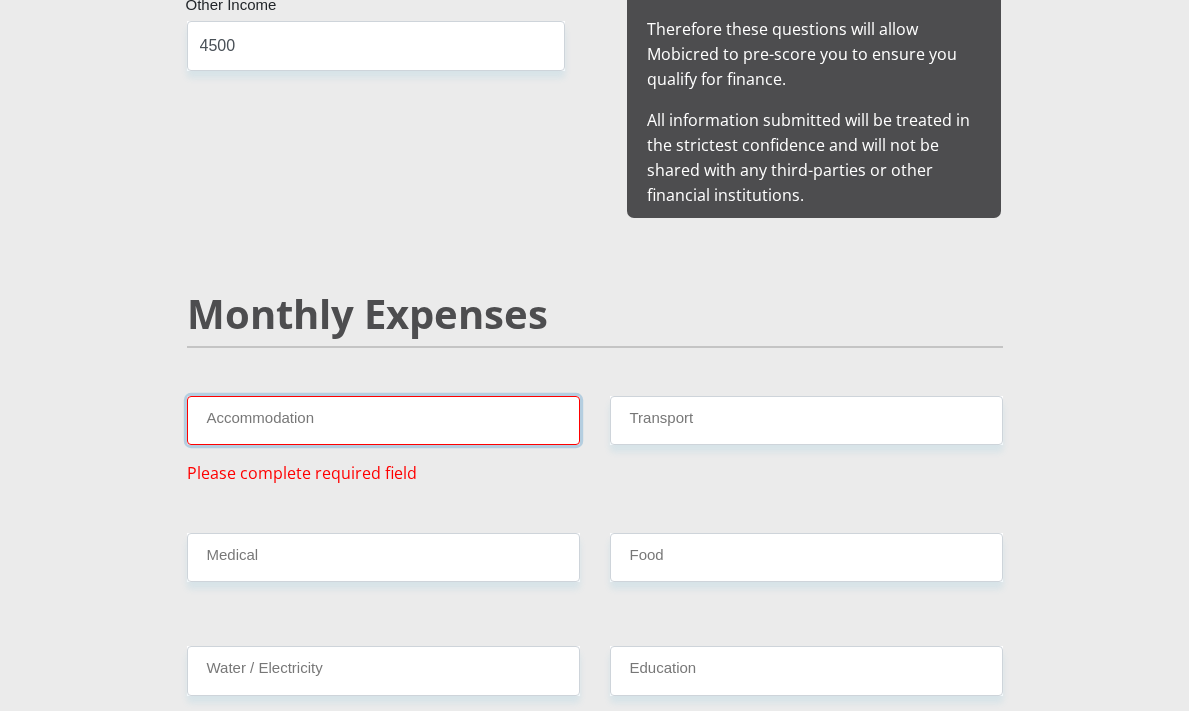 click on "Accommodation" at bounding box center [383, 420] 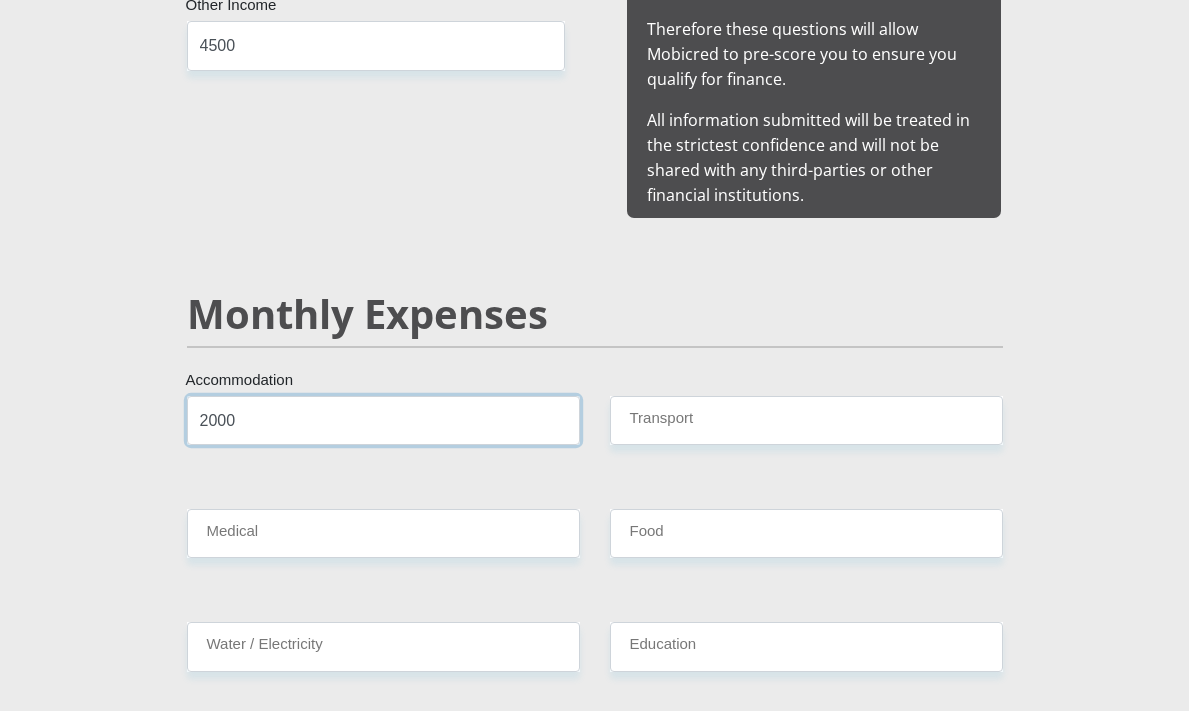 type on "2000" 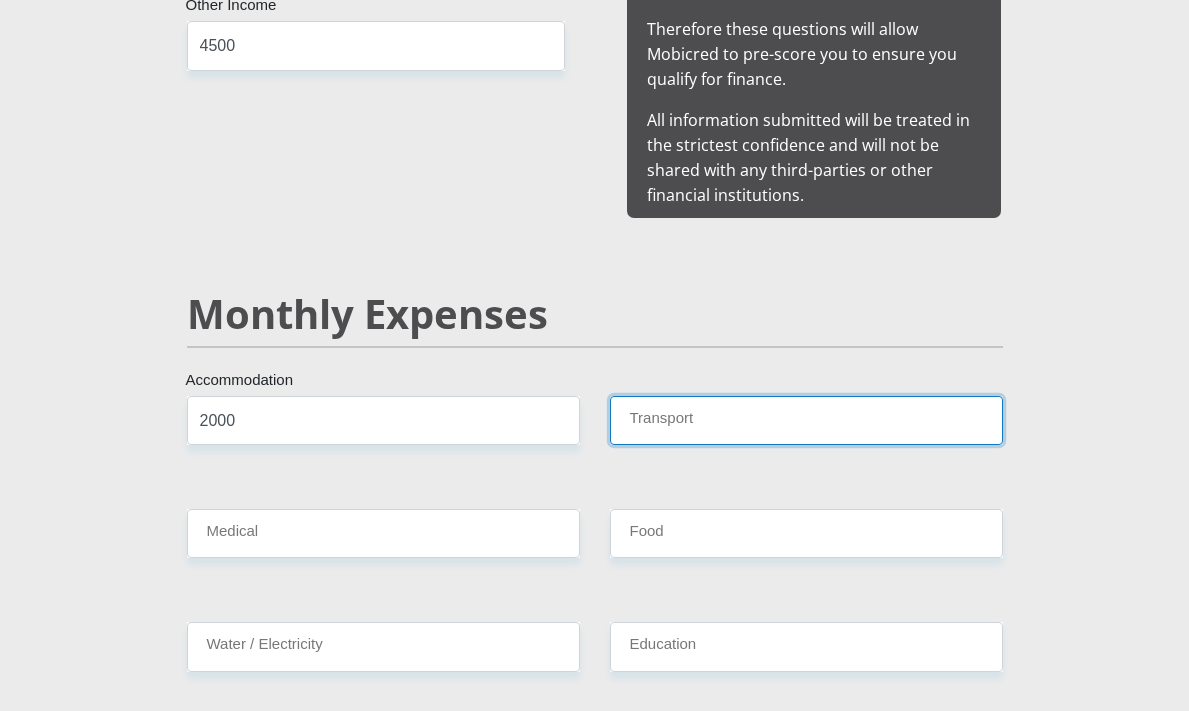 click on "Transport" at bounding box center [806, 420] 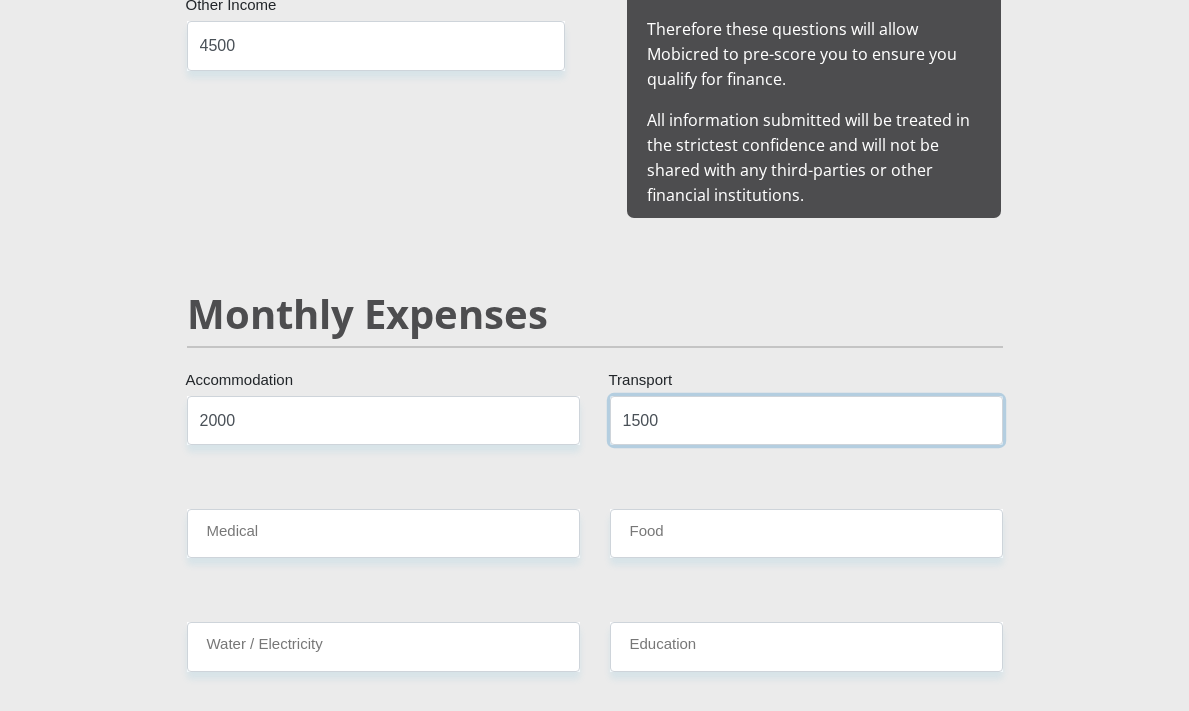 type on "1500" 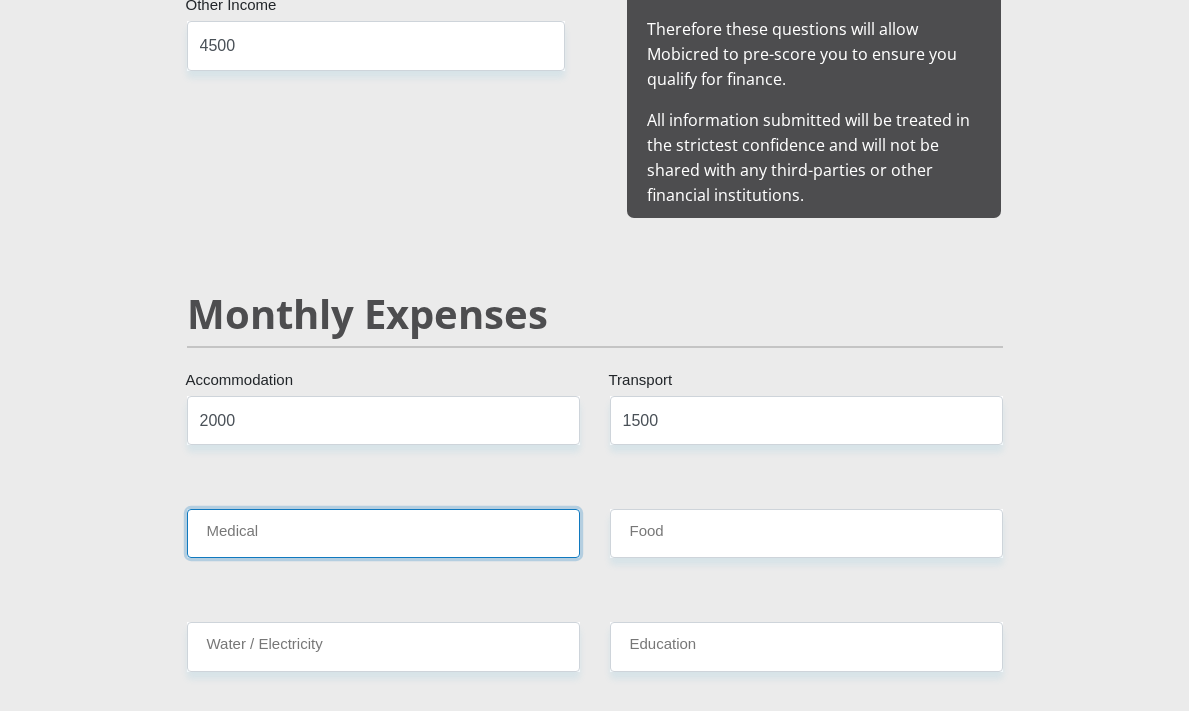 click on "Medical" at bounding box center [383, 533] 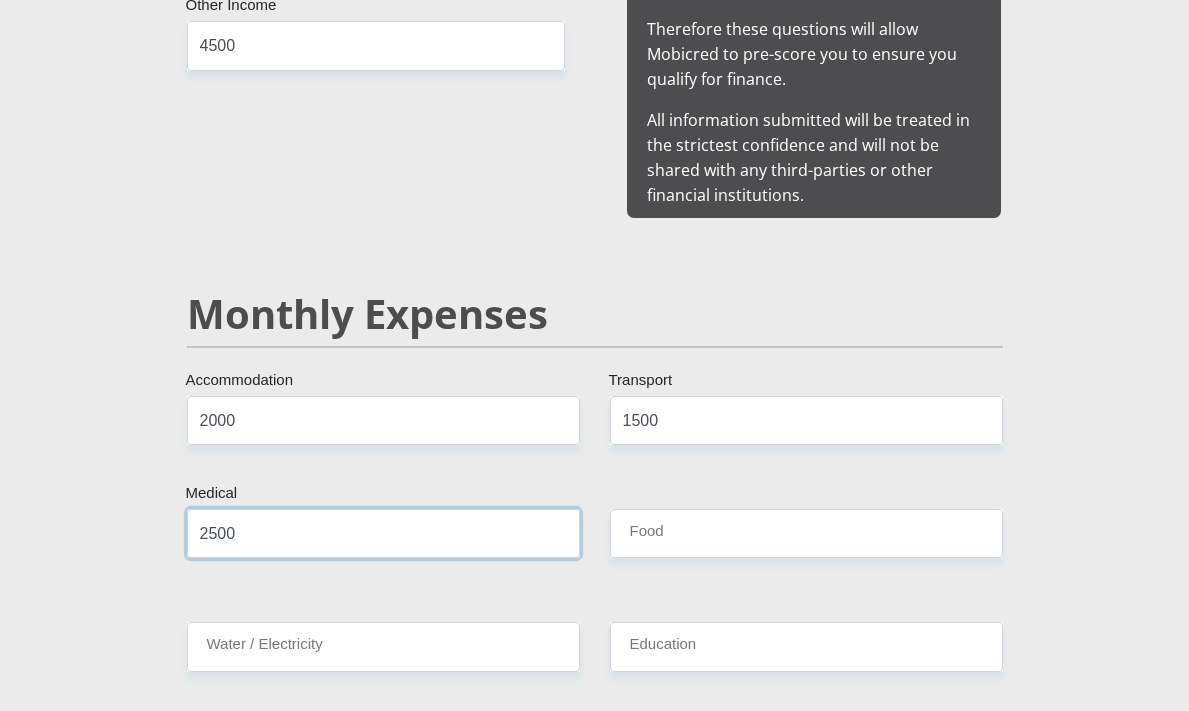 type on "2500" 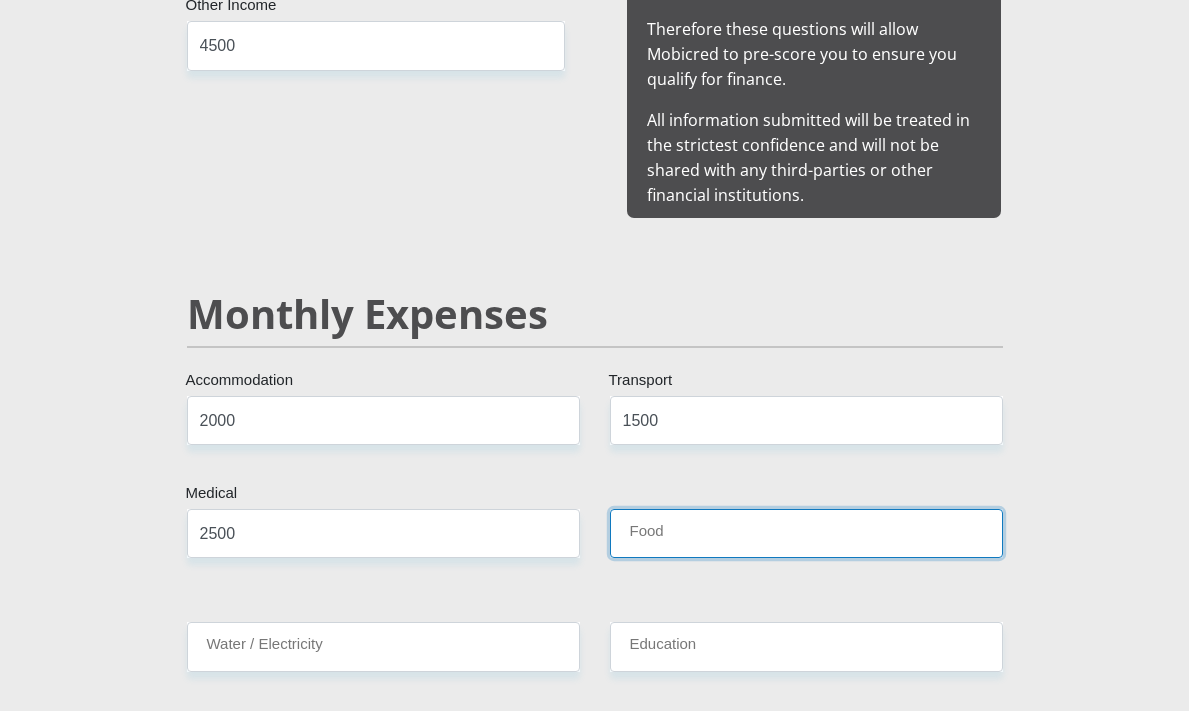 click on "Food" at bounding box center [806, 533] 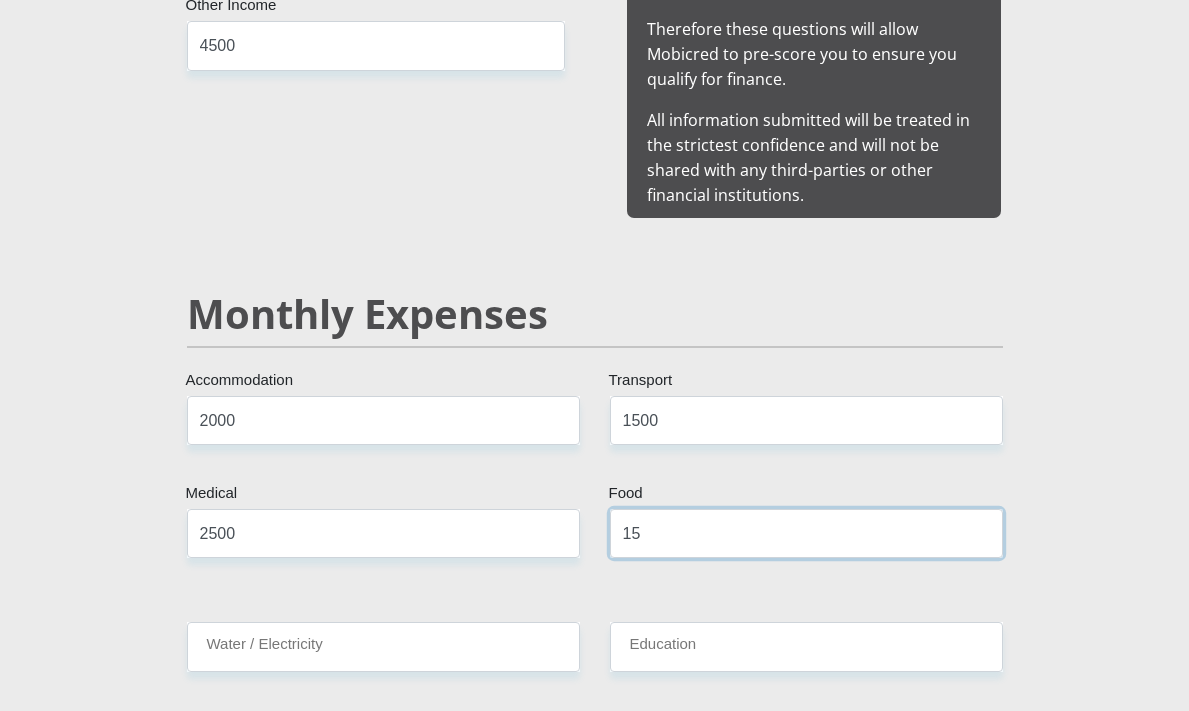 type on "1" 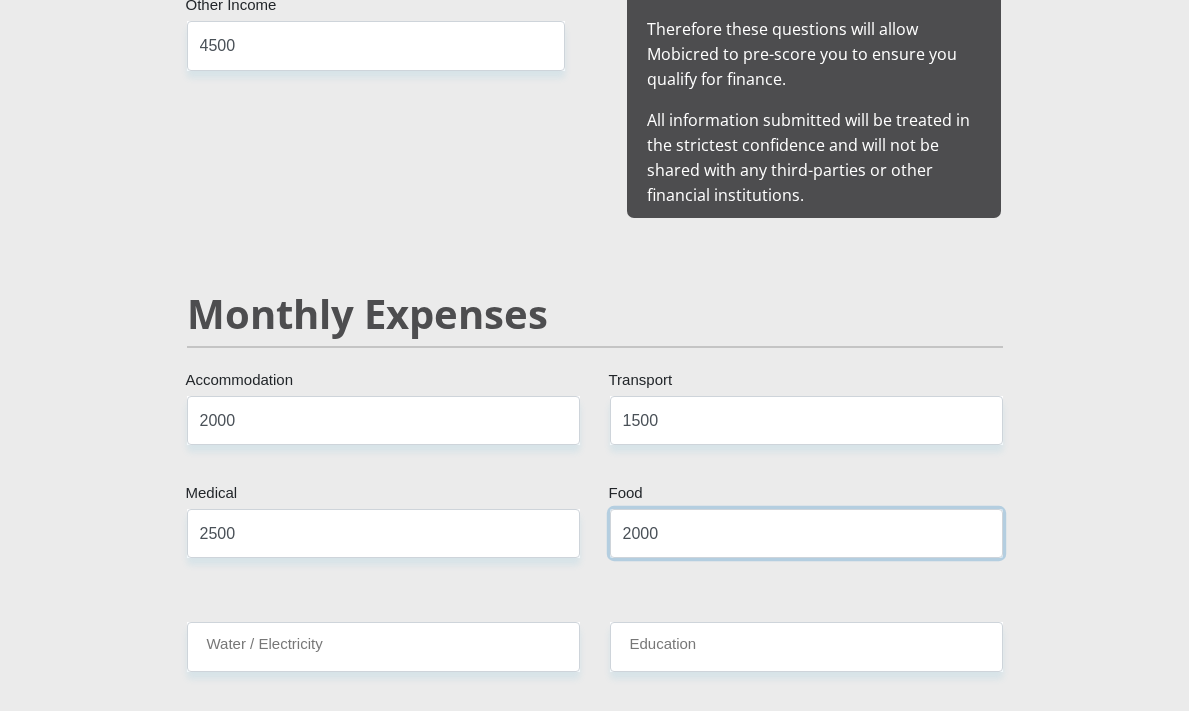 type on "2000" 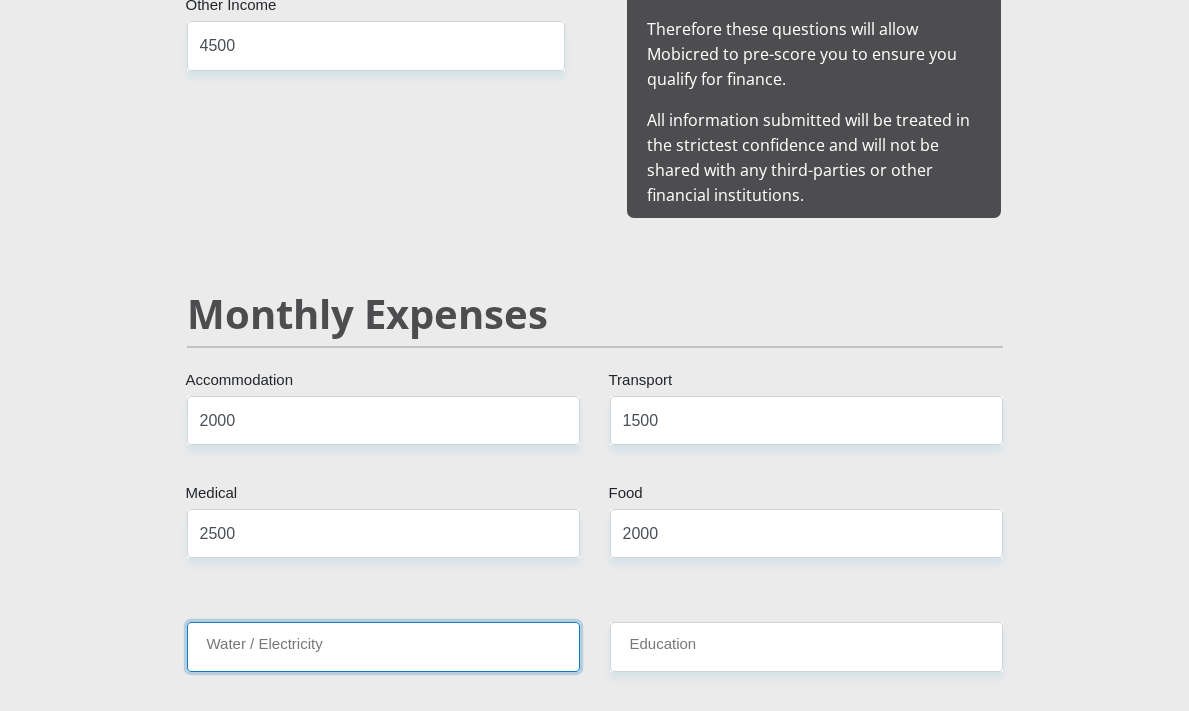 click on "Water / Electricity" at bounding box center [383, 646] 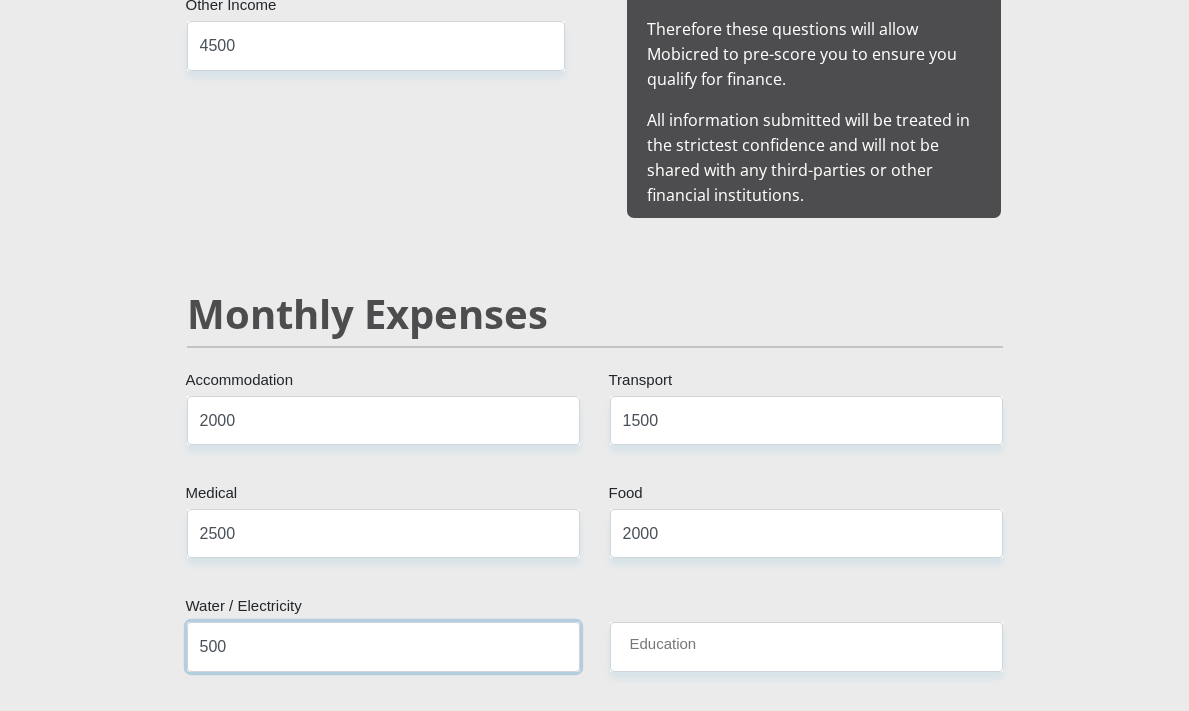 type on "500" 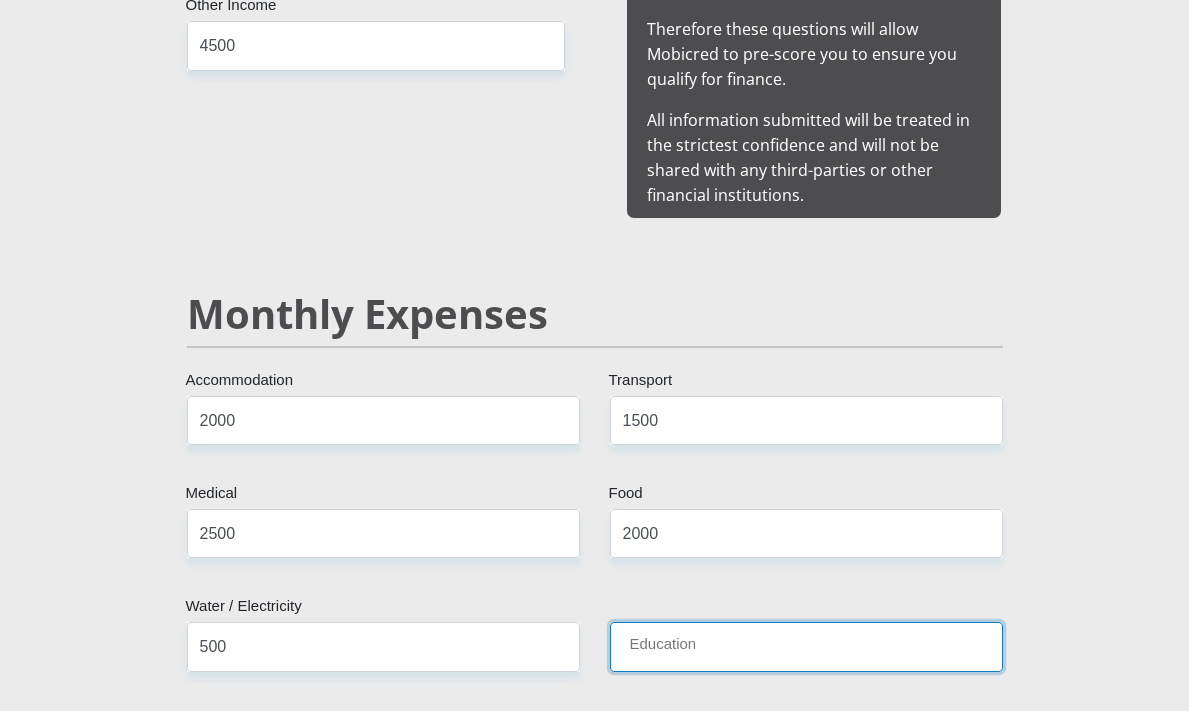 click on "Education" at bounding box center (806, 646) 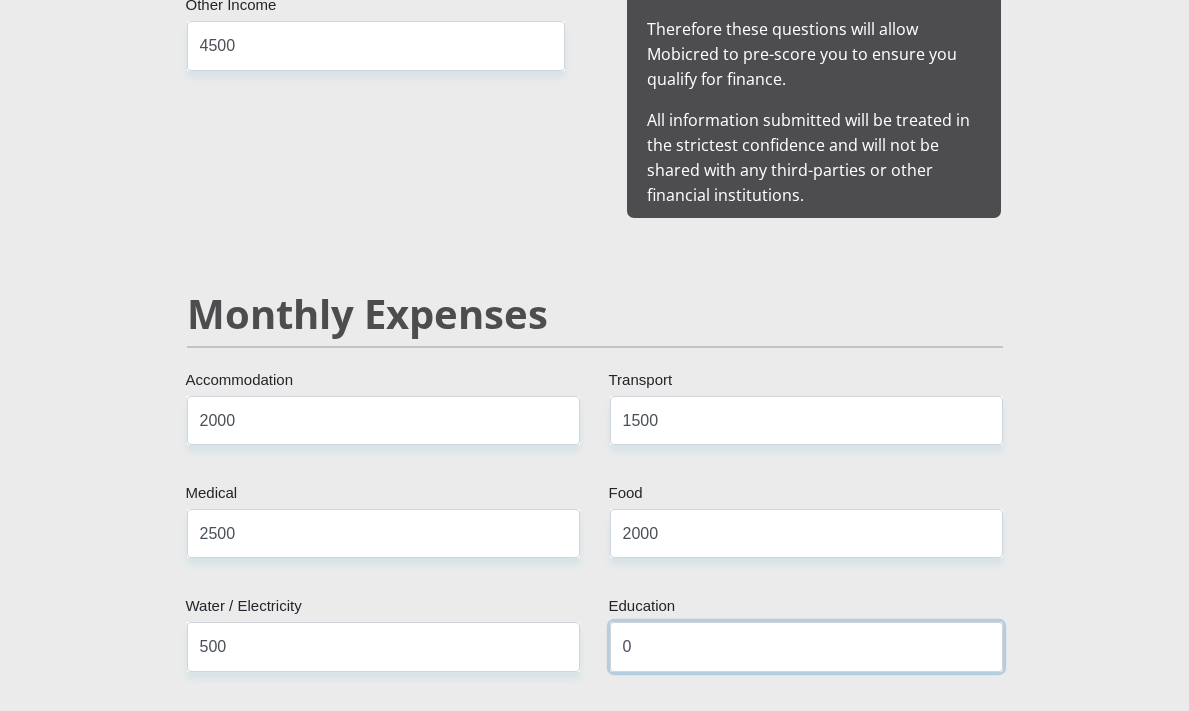 type on "0" 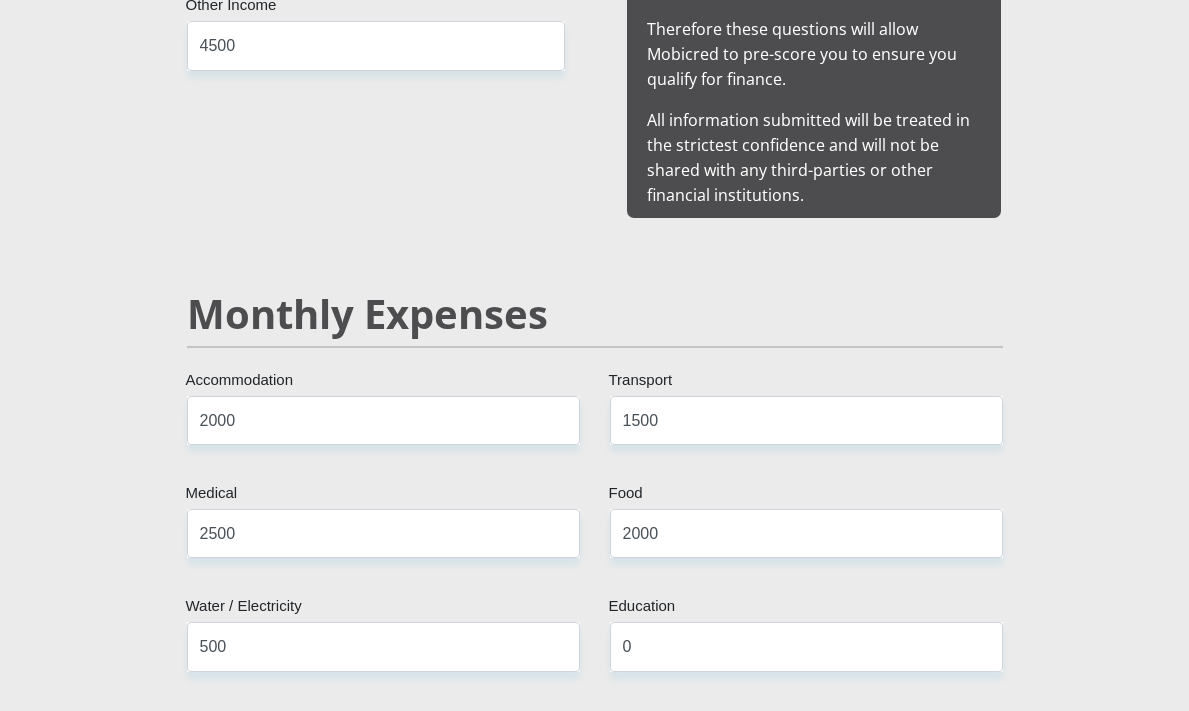 click on "Child Maintenance" at bounding box center (383, 760) 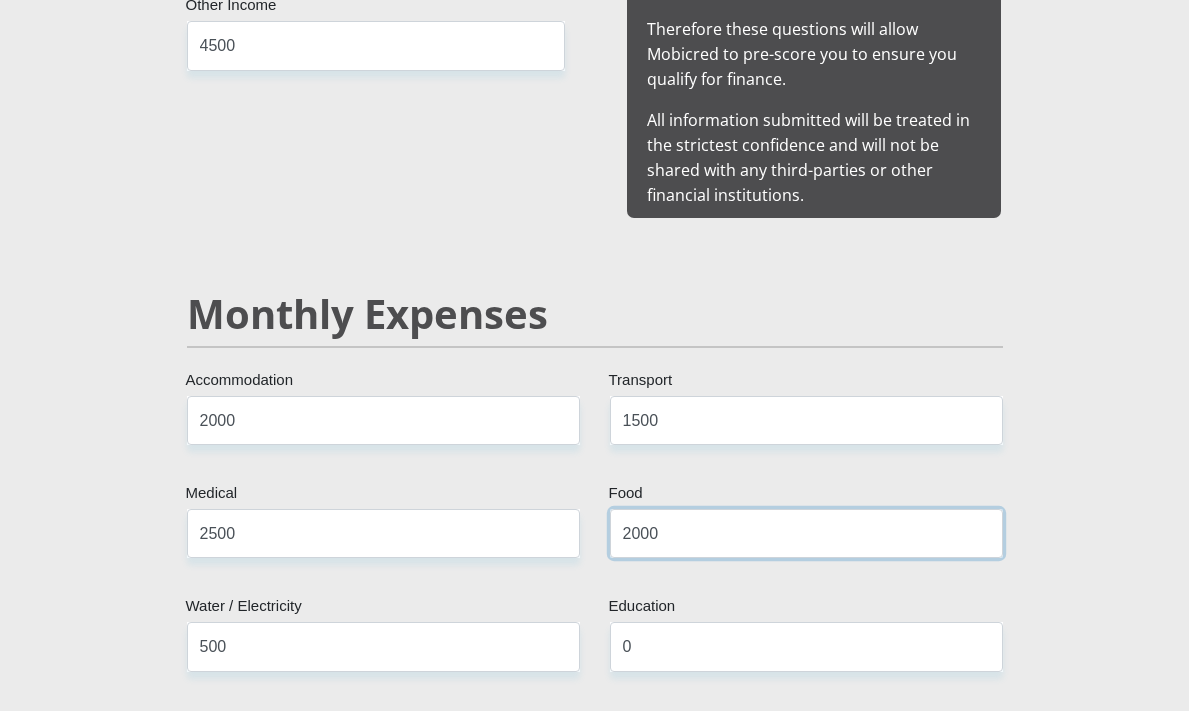 click on "2000" at bounding box center [806, 533] 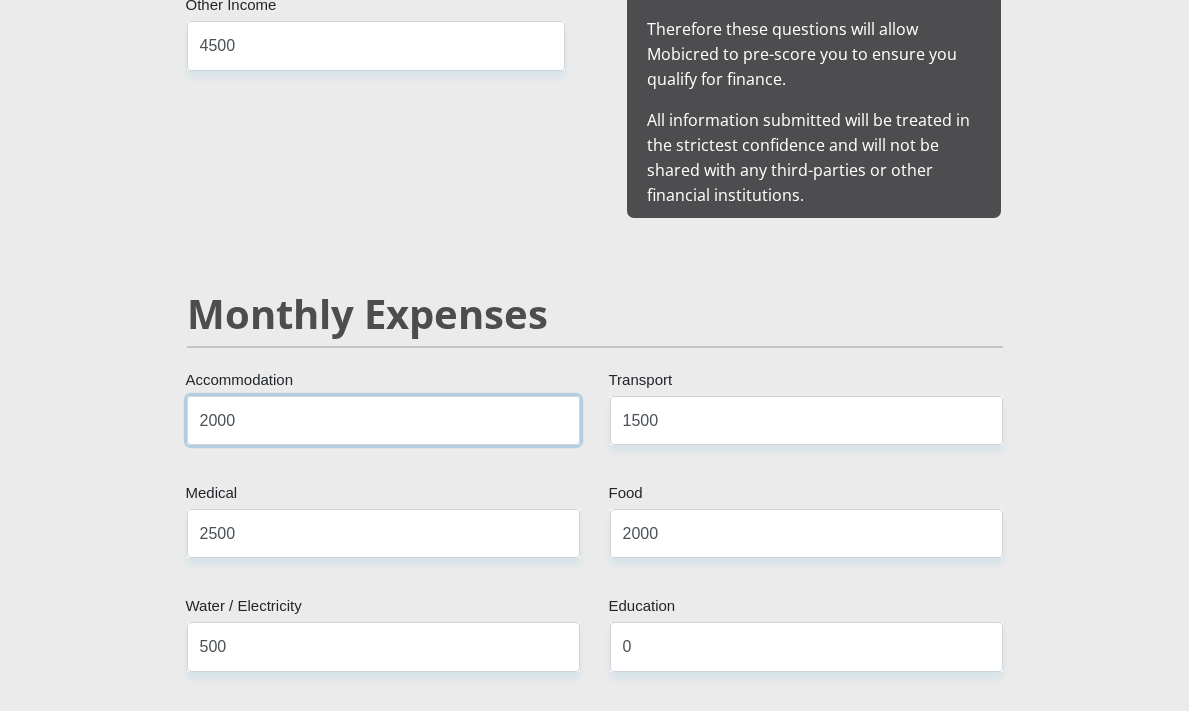 click on "2000" at bounding box center (383, 420) 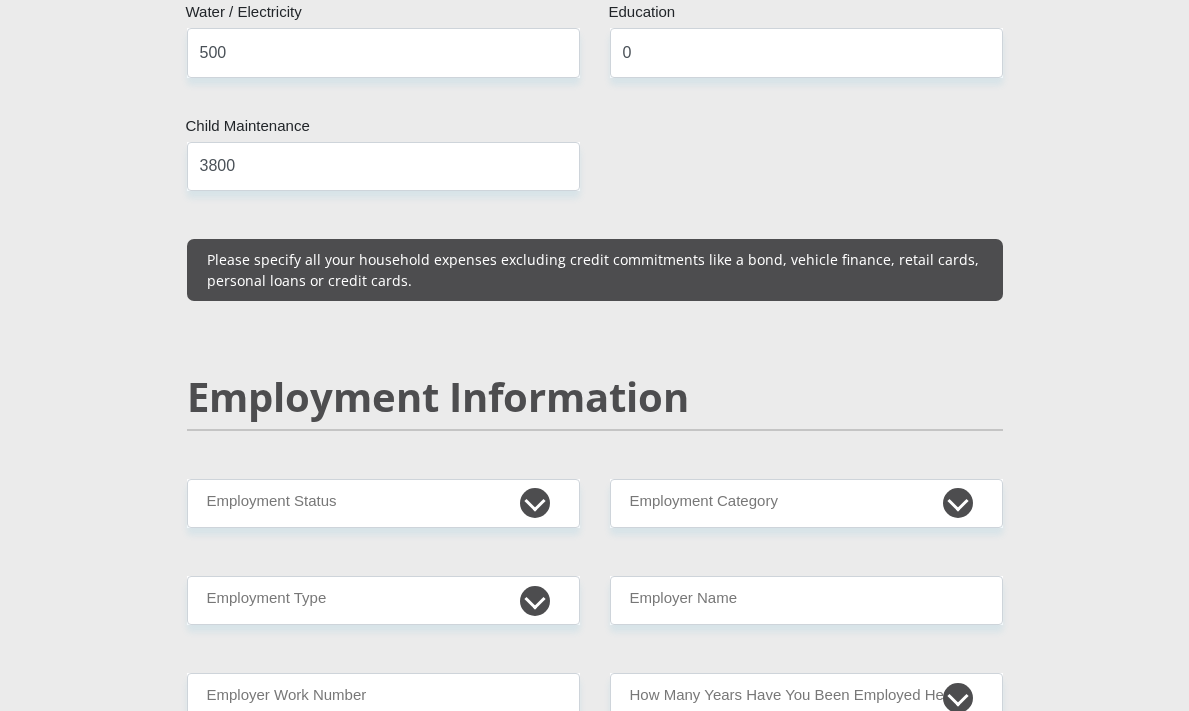 scroll, scrollTop: 2900, scrollLeft: 0, axis: vertical 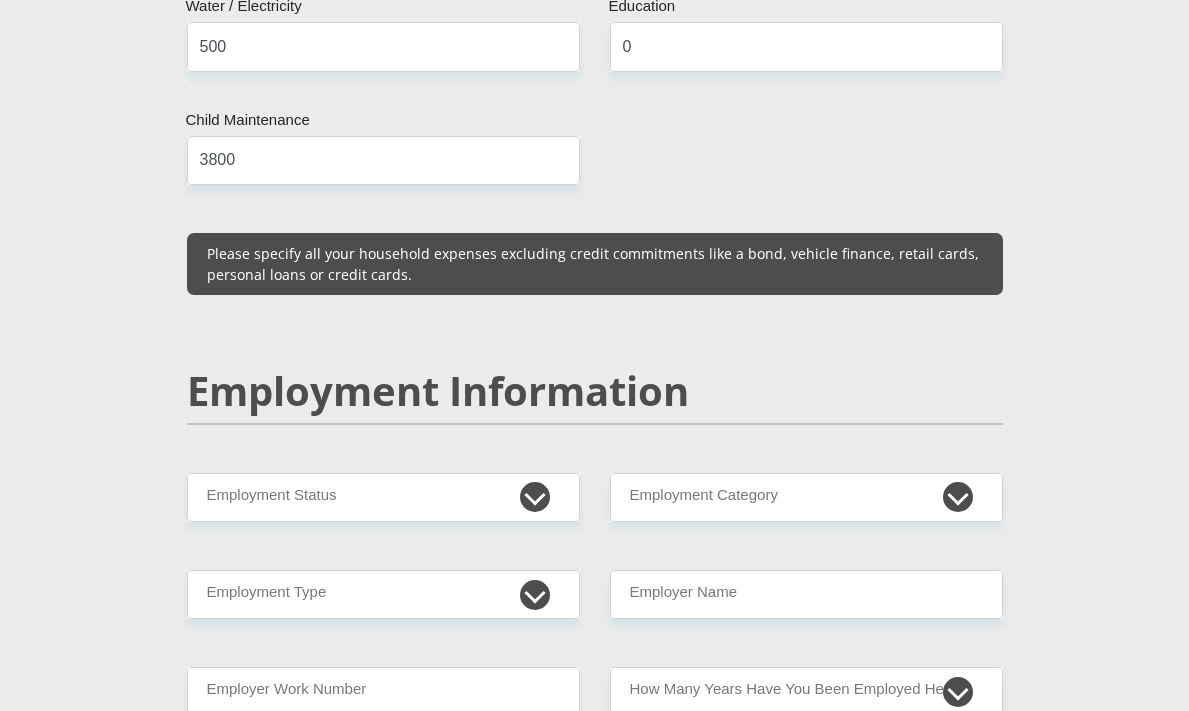 type on "5000" 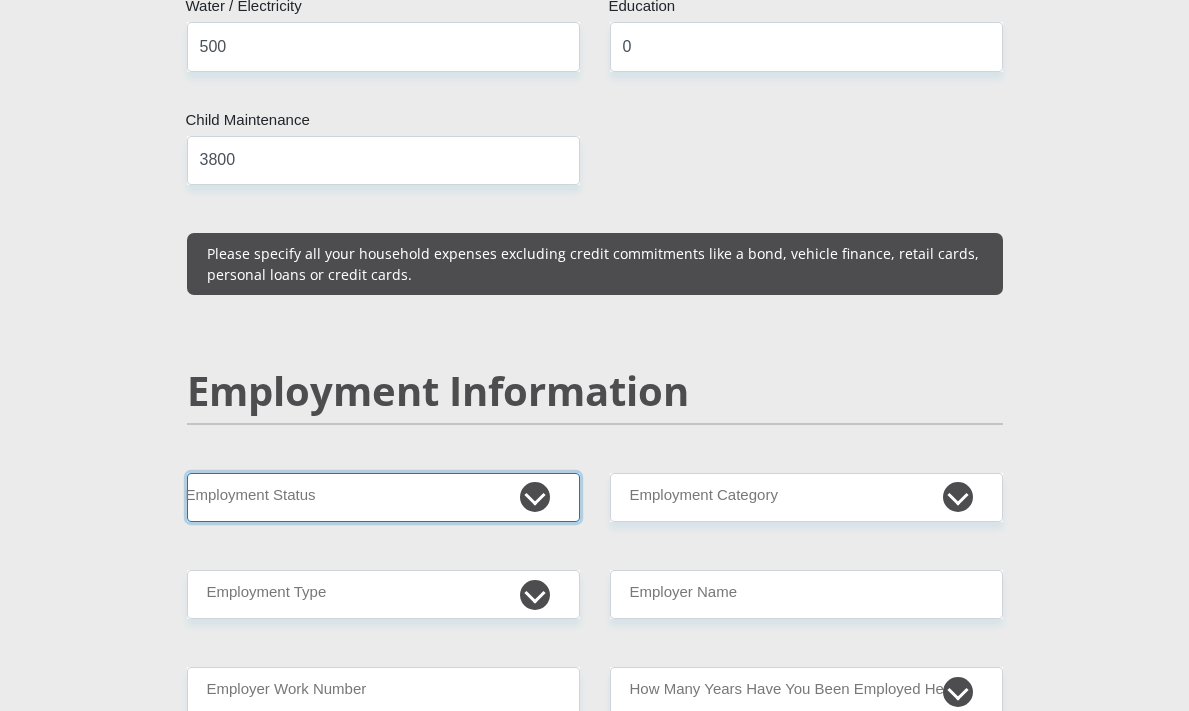 click on "Permanent/Full-time
Part-time/Casual
Contract Worker
Self-Employed
Housewife
Retired
Student
Medically Boarded
Disability
Unemployed" at bounding box center (383, 497) 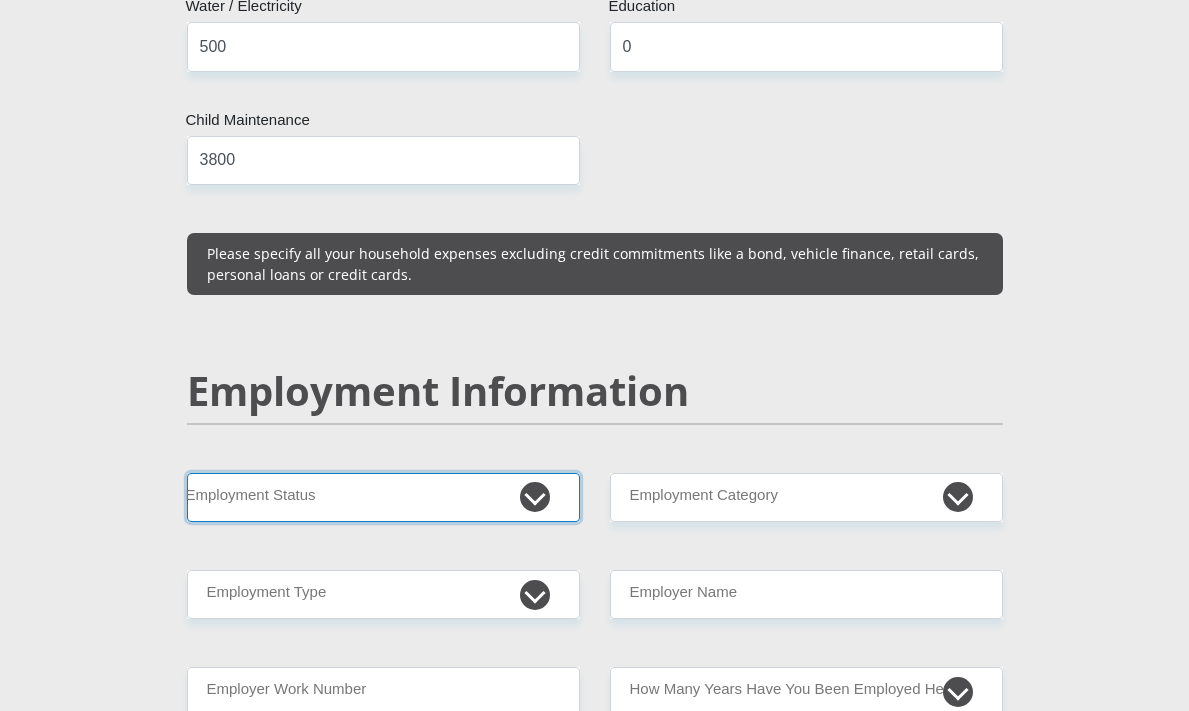 select on "1" 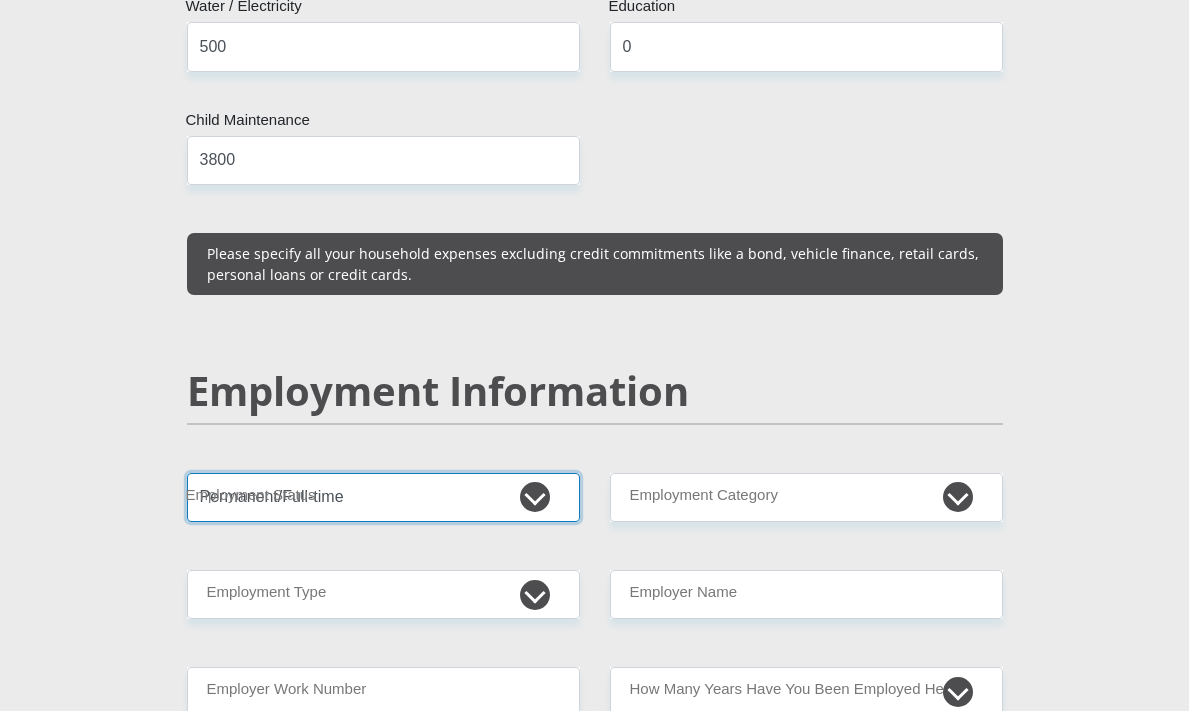 click on "Permanent/Full-time
Part-time/Casual
Contract Worker
Self-Employed
Housewife
Retired
Student
Medically Boarded
Disability
Unemployed" at bounding box center [383, 497] 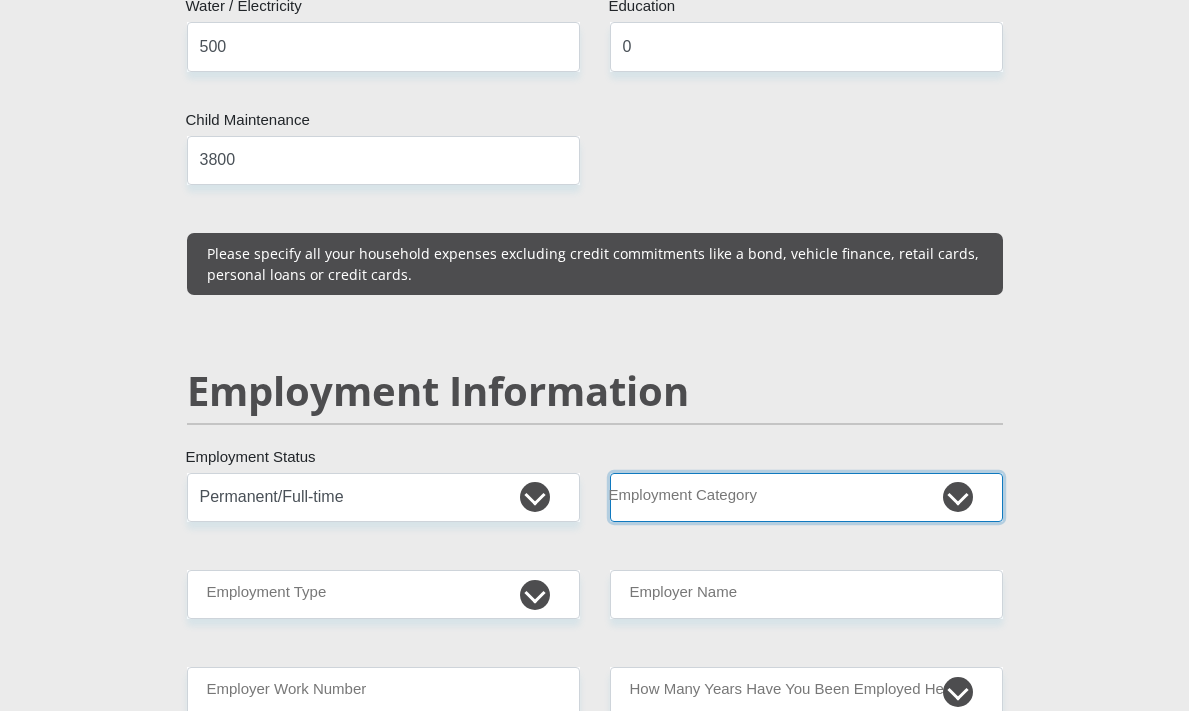 click on "AGRICULTURE
ALCOHOL & TOBACCO
CONSTRUCTION MATERIALS
METALLURGY
EQUIPMENT FOR RENEWABLE ENERGY
SPECIALIZED CONTRACTORS
CAR
GAMING (INCL. INTERNET
OTHER WHOLESALE
UNLICENSED PHARMACEUTICALS
CURRENCY EXCHANGE HOUSES
OTHER FINANCIAL INSTITUTIONS & INSURANCE
REAL ESTATE AGENTS
OIL & GAS
OTHER MATERIALS (E.G. IRON ORE)
PRECIOUS STONES & PRECIOUS METALS
POLITICAL ORGANIZATIONS
RELIGIOUS ORGANIZATIONS(NOT SECTS)
ACTI. HAVING BUSINESS DEAL WITH PUBLIC ADMINISTRATION
LAUNDROMATS" at bounding box center [806, 497] 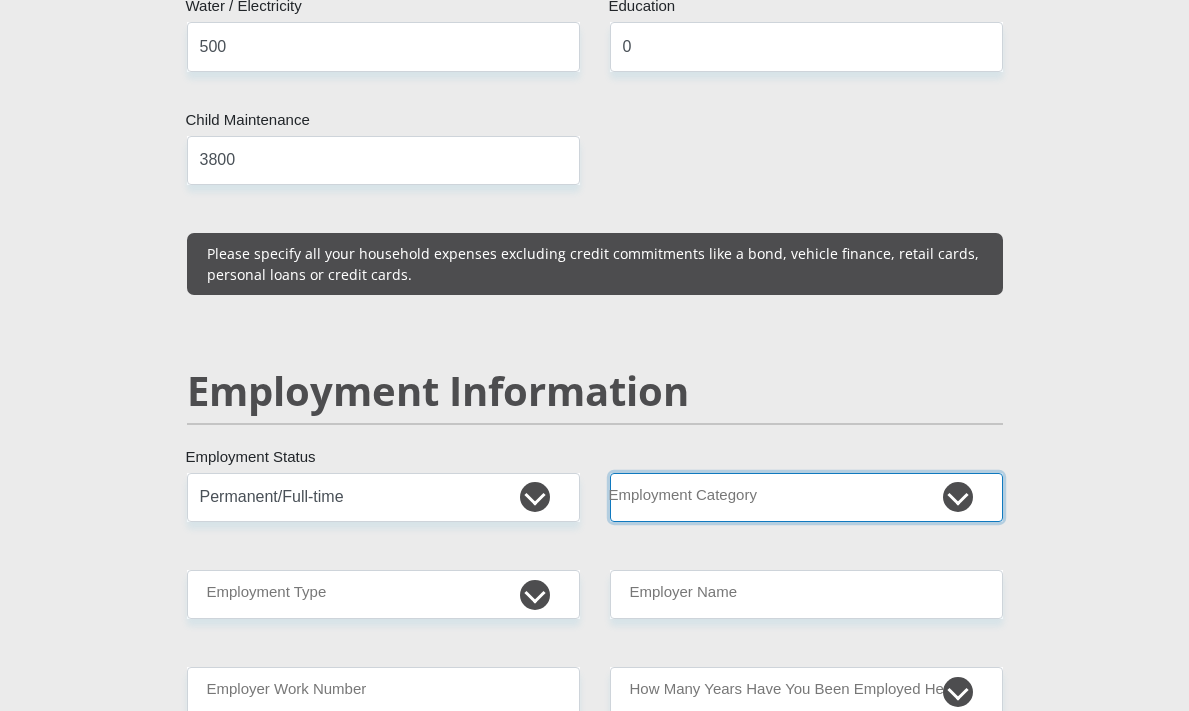 select on "76" 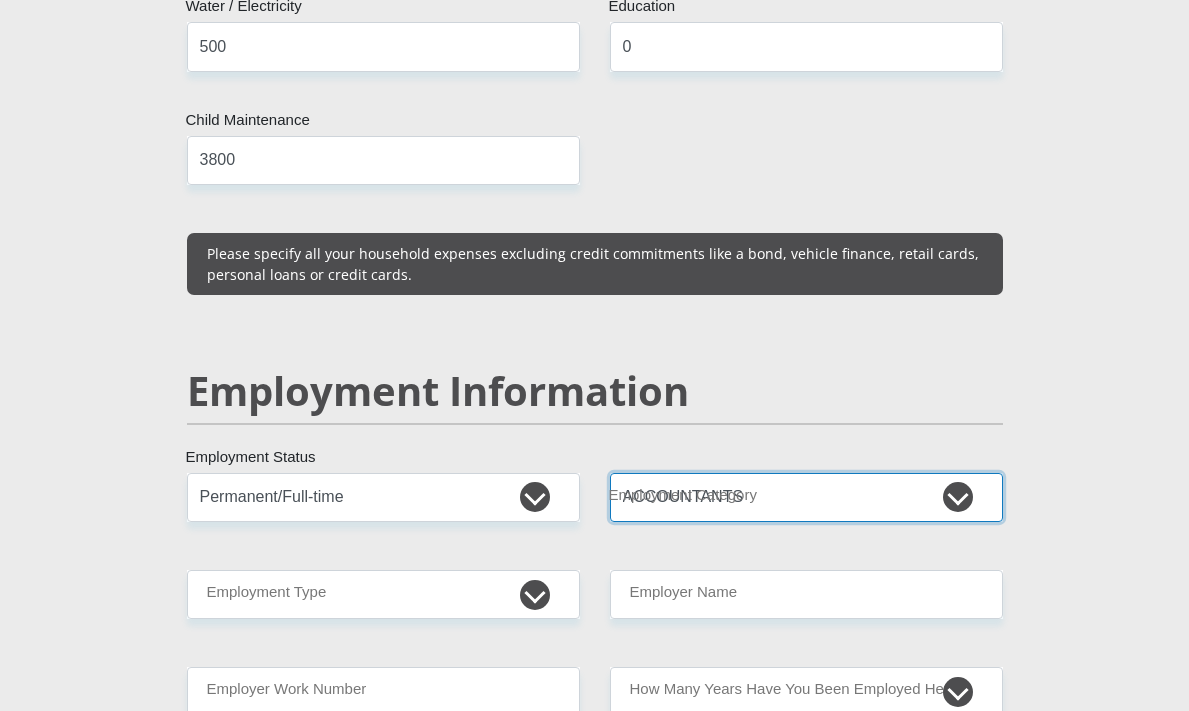 click on "AGRICULTURE
ALCOHOL & TOBACCO
CONSTRUCTION MATERIALS
METALLURGY
EQUIPMENT FOR RENEWABLE ENERGY
SPECIALIZED CONTRACTORS
CAR
GAMING (INCL. INTERNET
OTHER WHOLESALE
UNLICENSED PHARMACEUTICALS
CURRENCY EXCHANGE HOUSES
OTHER FINANCIAL INSTITUTIONS & INSURANCE
REAL ESTATE AGENTS
OIL & GAS
OTHER MATERIALS (E.G. IRON ORE)
PRECIOUS STONES & PRECIOUS METALS
POLITICAL ORGANIZATIONS
RELIGIOUS ORGANIZATIONS(NOT SECTS)
ACTI. HAVING BUSINESS DEAL WITH PUBLIC ADMINISTRATION
LAUNDROMATS" at bounding box center (806, 497) 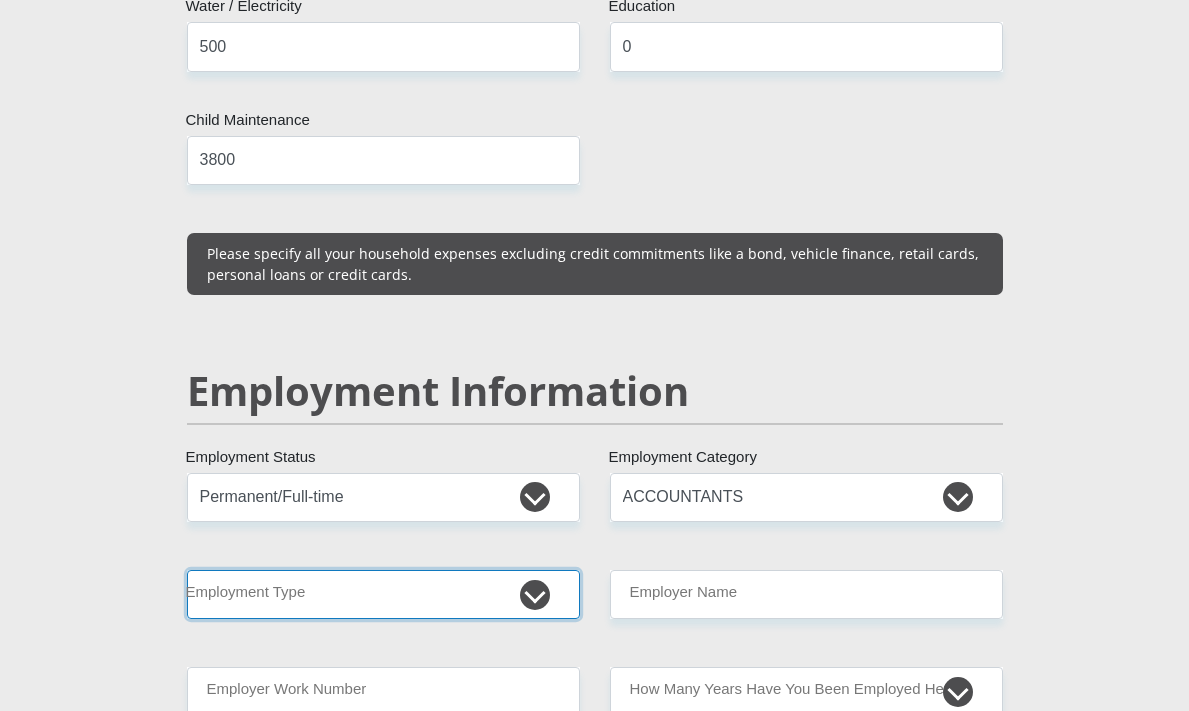 click on "College/Lecturer
Craft Seller
Creative
Driver
Executive
Farmer
Forces - Non Commissioned
Forces - Officer
Hawker
Housewife
Labourer
Licenced Professional
Manager
Miner
Non Licenced Professional
Office Staff/Clerk
Outside Worker
Pensioner
Permanent Teacher
Production/Manufacturing
Sales
Self-Employed
Semi-Professional Worker
Service Industry  Social Worker  Student" at bounding box center (383, 594) 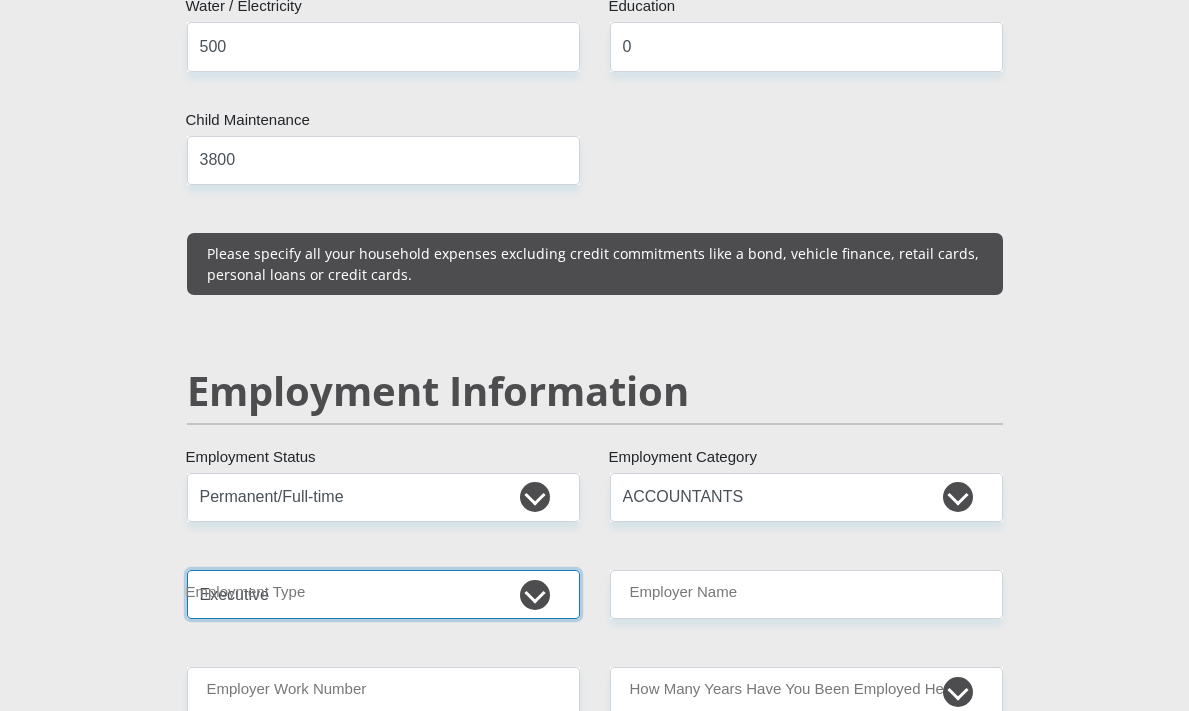 click on "College/Lecturer
Craft Seller
Creative
Driver
Executive
Farmer
Forces - Non Commissioned
Forces - Officer
Hawker
Housewife
Labourer
Licenced Professional
Manager
Miner
Non Licenced Professional
Office Staff/Clerk
Outside Worker
Pensioner
Permanent Teacher
Production/Manufacturing
Sales
Self-Employed
Semi-Professional Worker
Service Industry  Social Worker  Student" at bounding box center [383, 594] 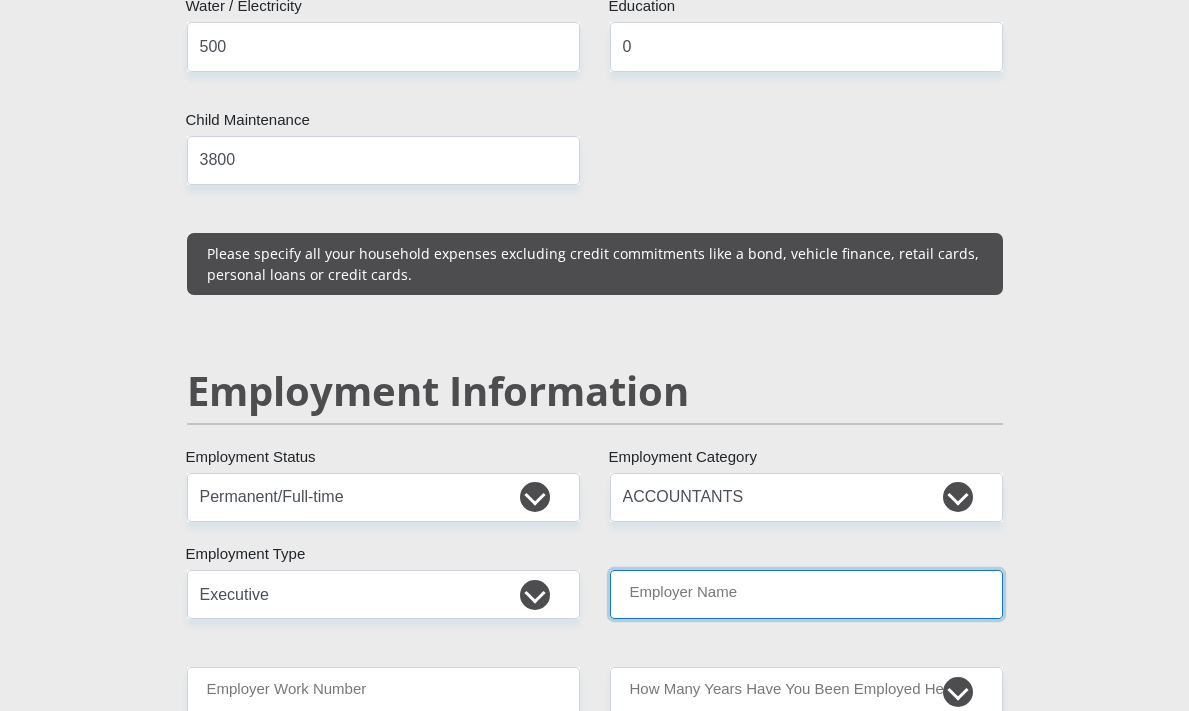 click on "Employer Name" at bounding box center (806, 594) 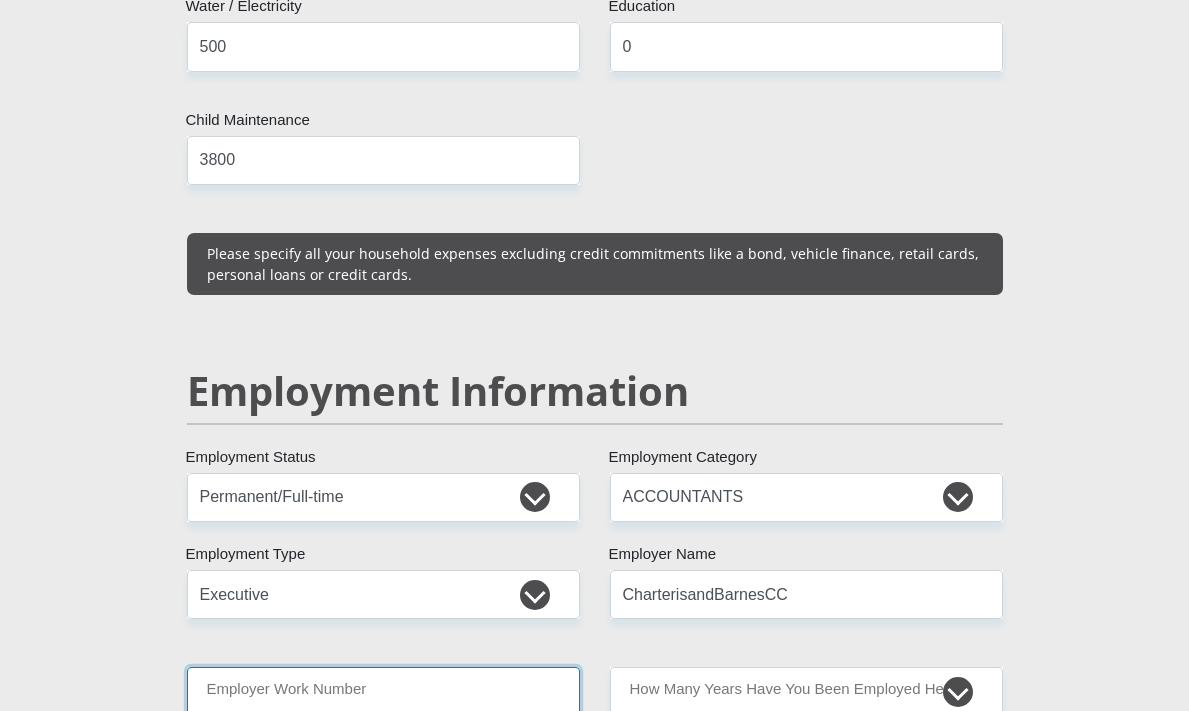 type on "[PHONE]" 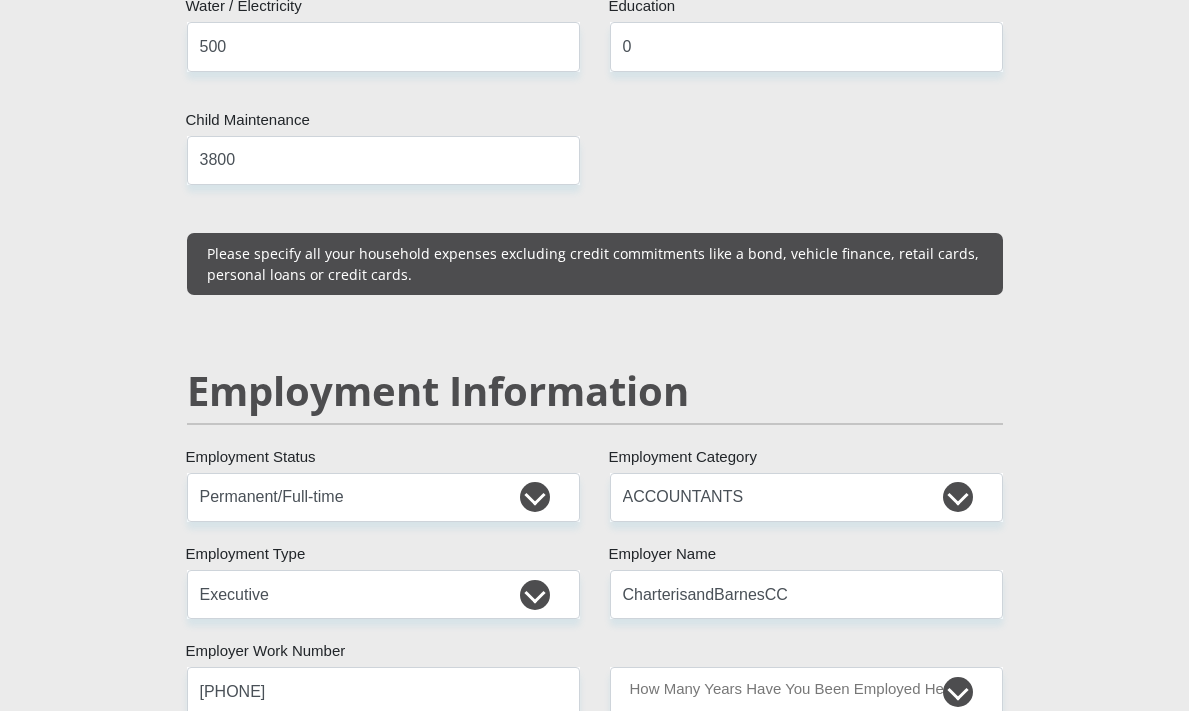 type on "CARMEN" 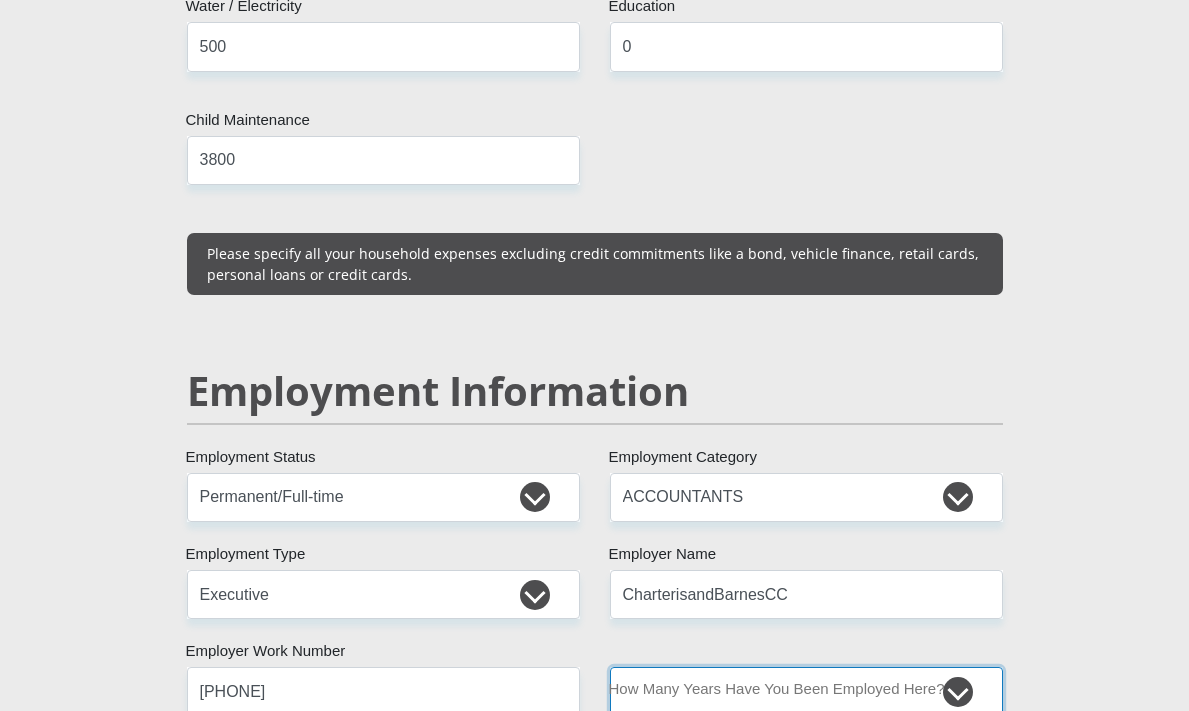 click on "less than 1 year
1-3 years
3-5 years
5+ years" at bounding box center (806, 691) 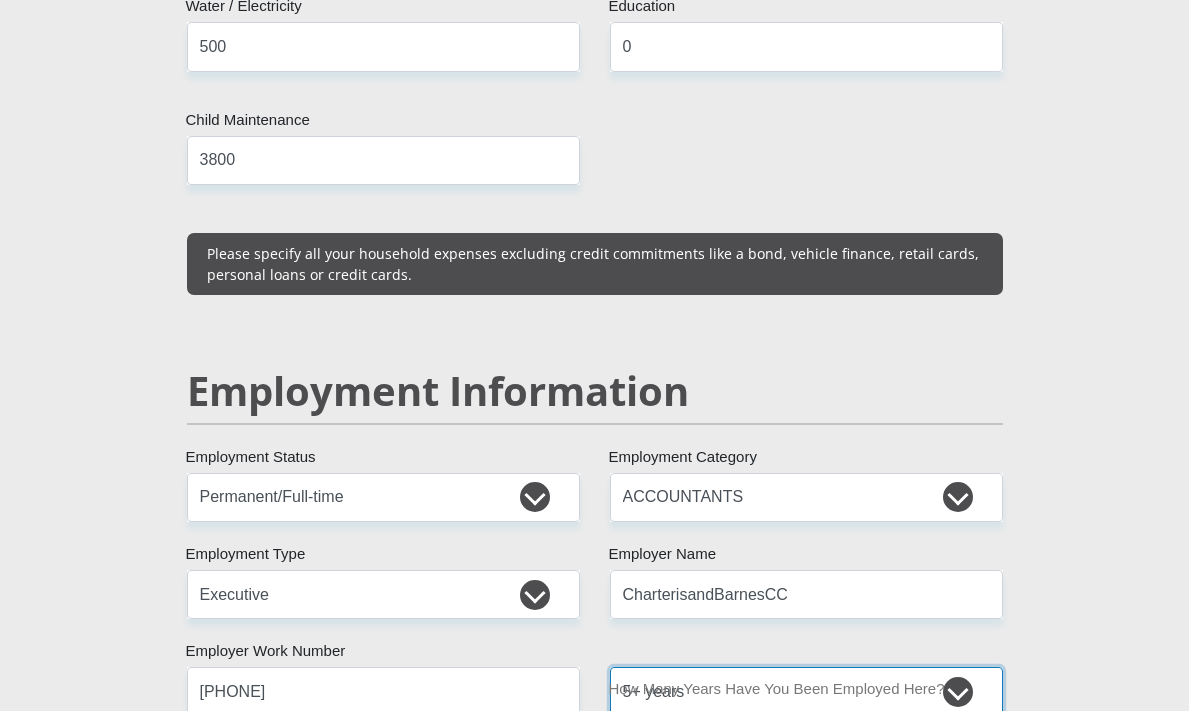 click on "less than 1 year
1-3 years
3-5 years
5+ years" at bounding box center [806, 691] 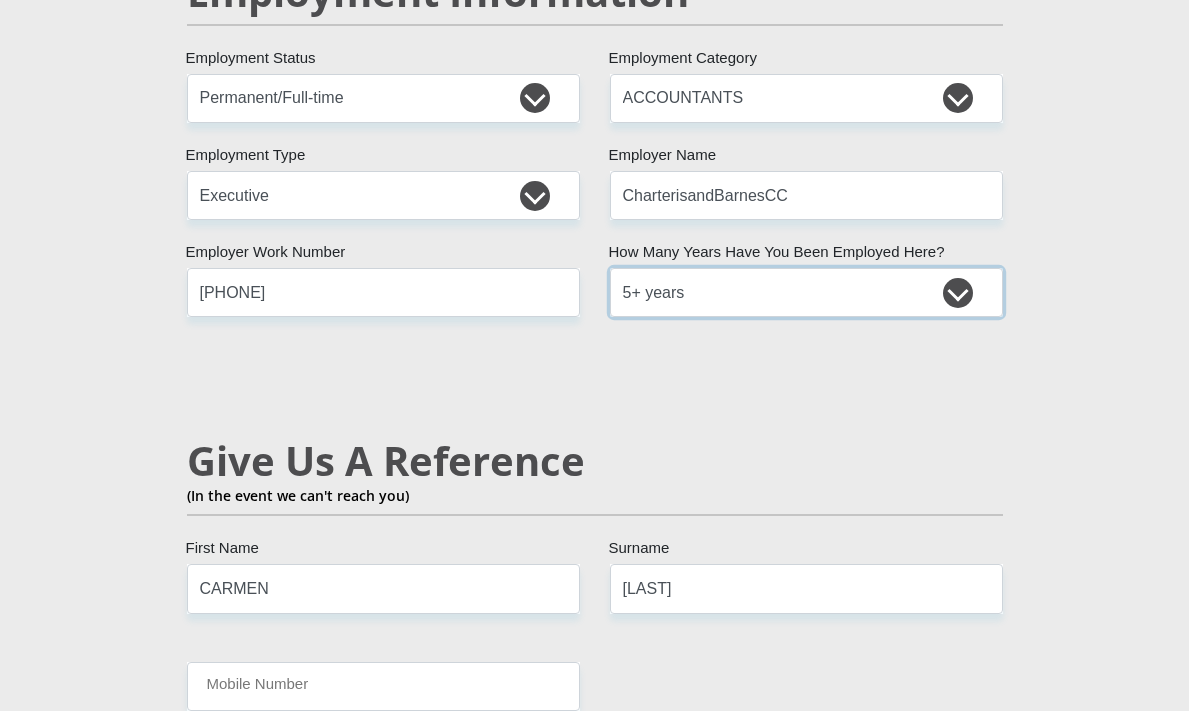 scroll, scrollTop: 3300, scrollLeft: 0, axis: vertical 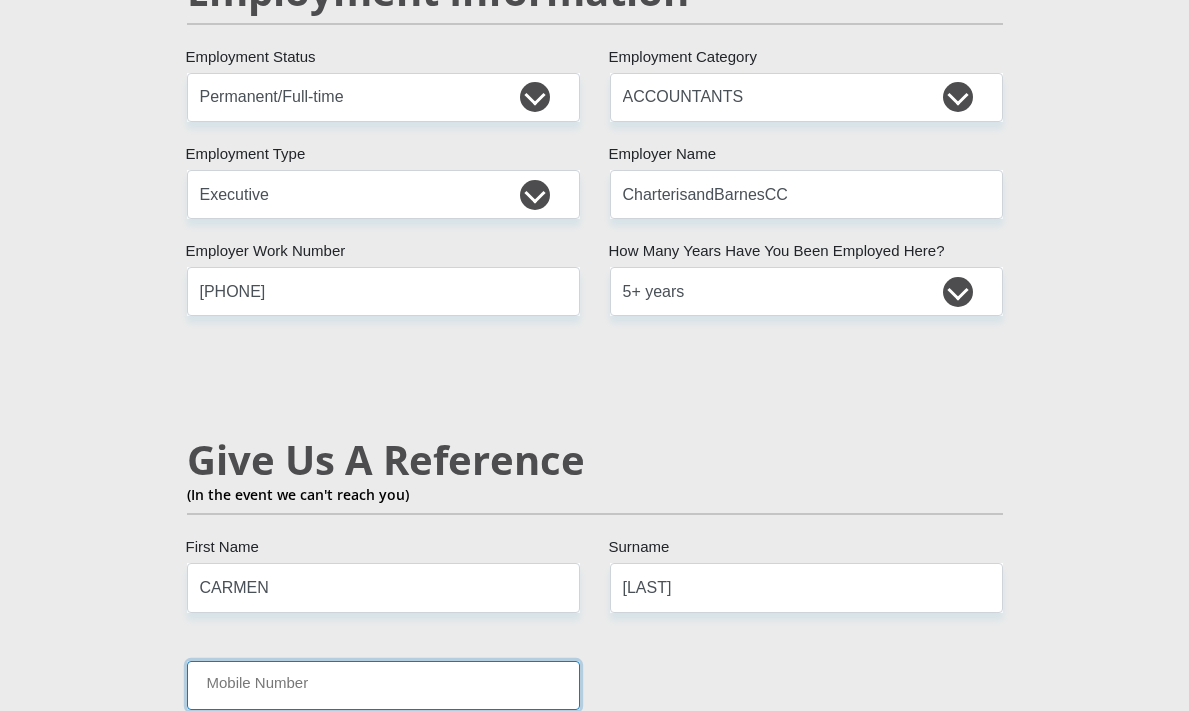 click on "Mobile Number" at bounding box center [383, 685] 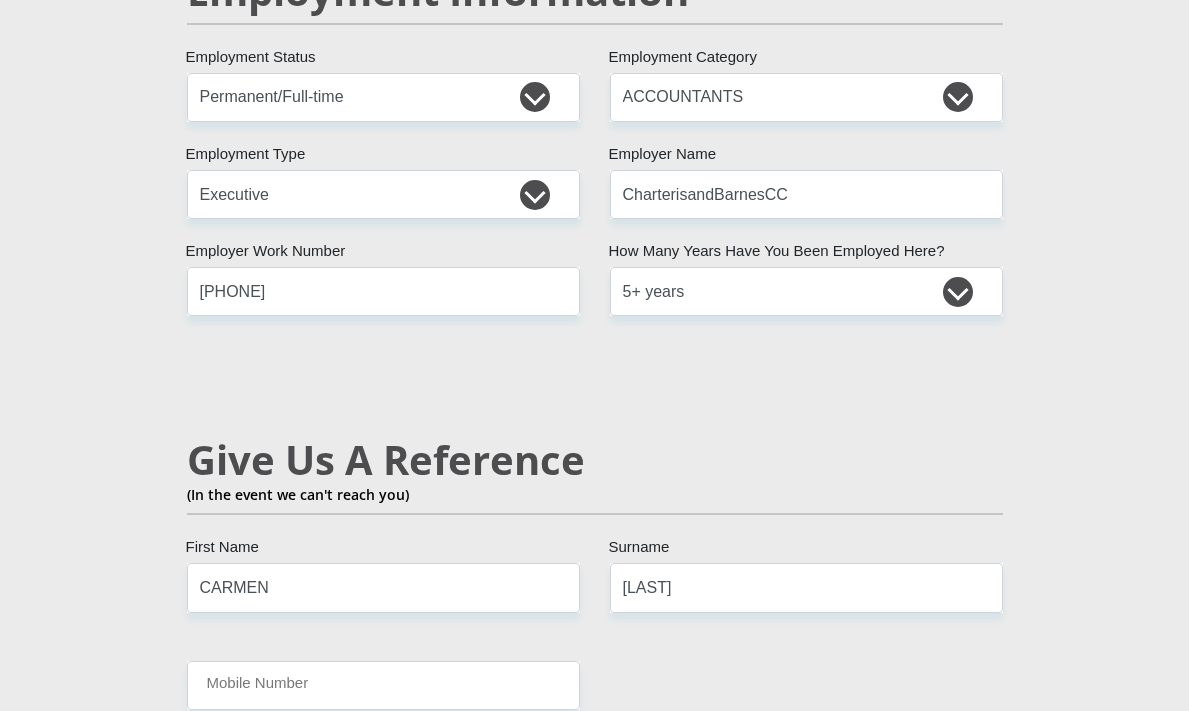 click on "Give Us A Reference" at bounding box center (595, 460) 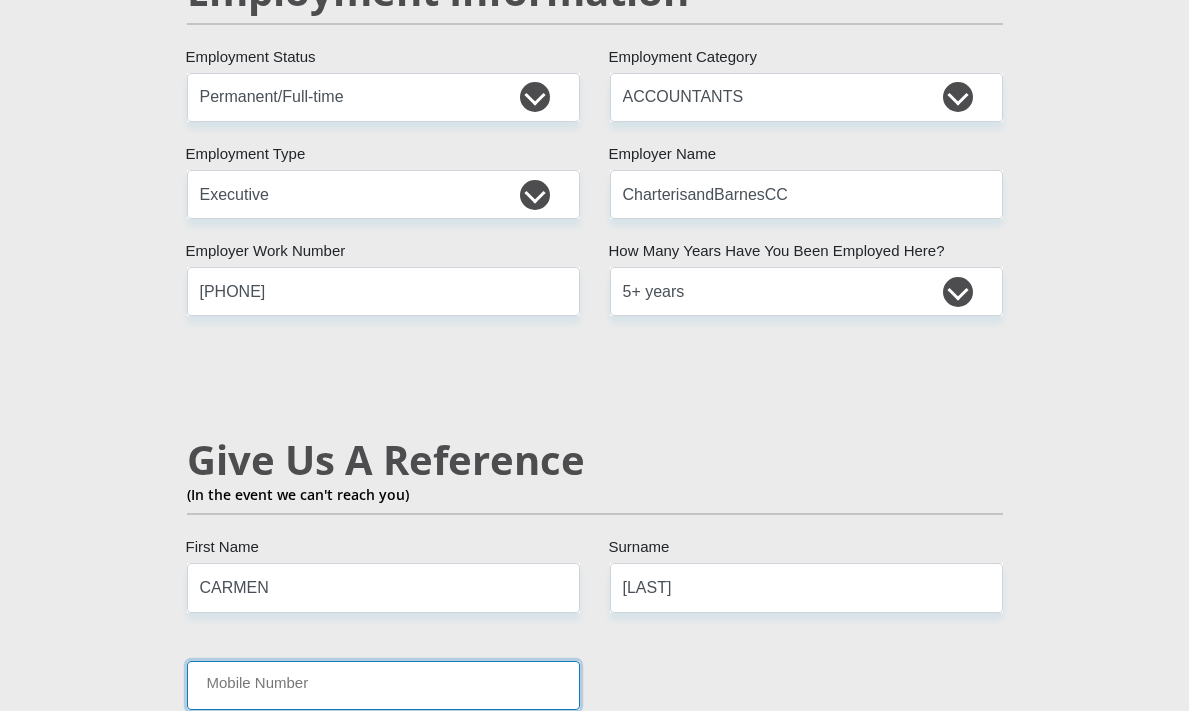 click on "Mobile Number" at bounding box center (383, 685) 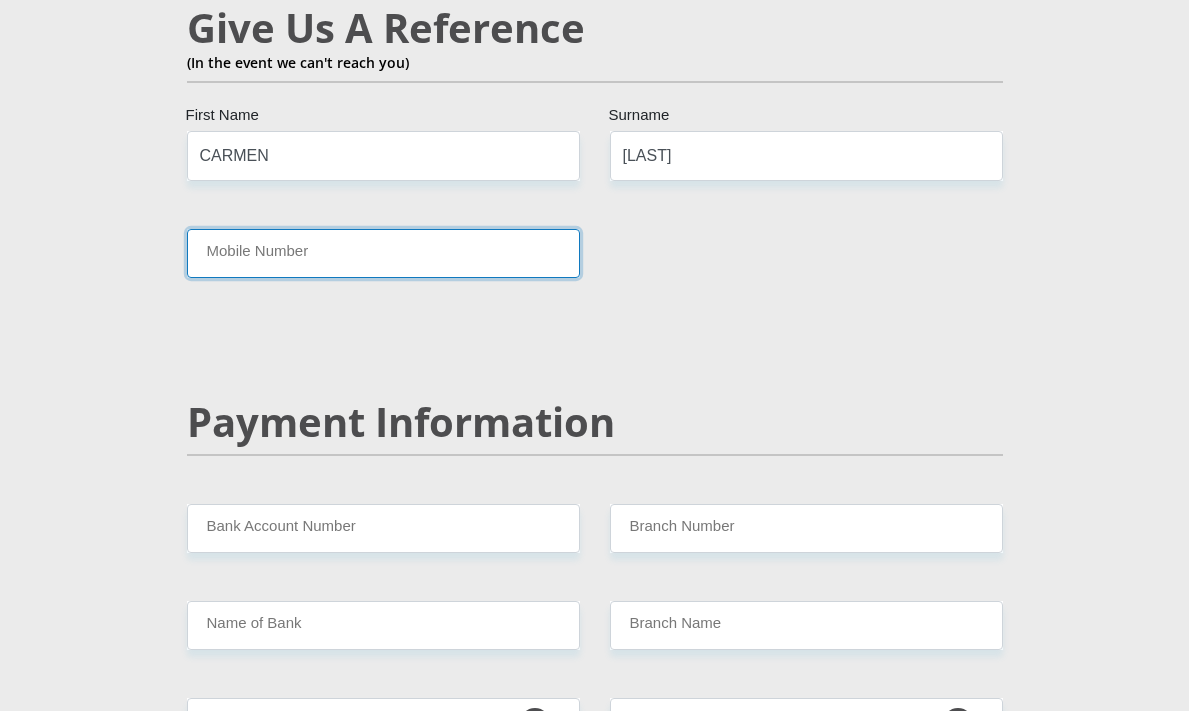scroll, scrollTop: 3700, scrollLeft: 0, axis: vertical 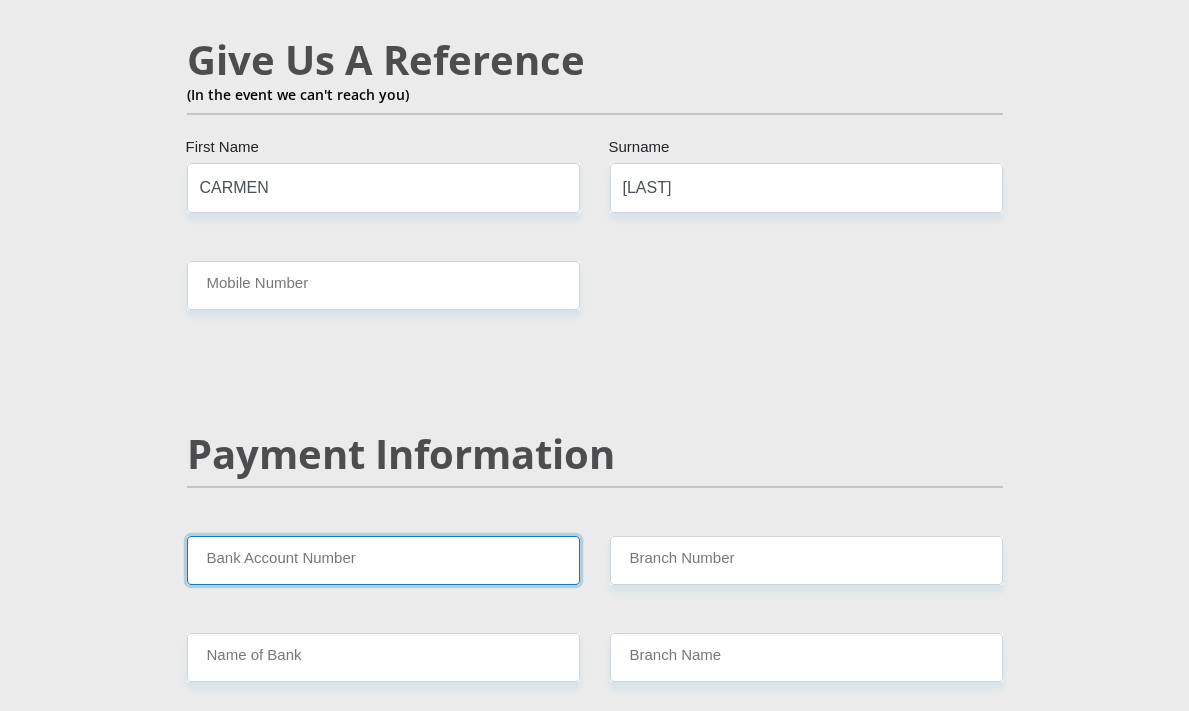 click on "Bank Account Number" at bounding box center [383, 560] 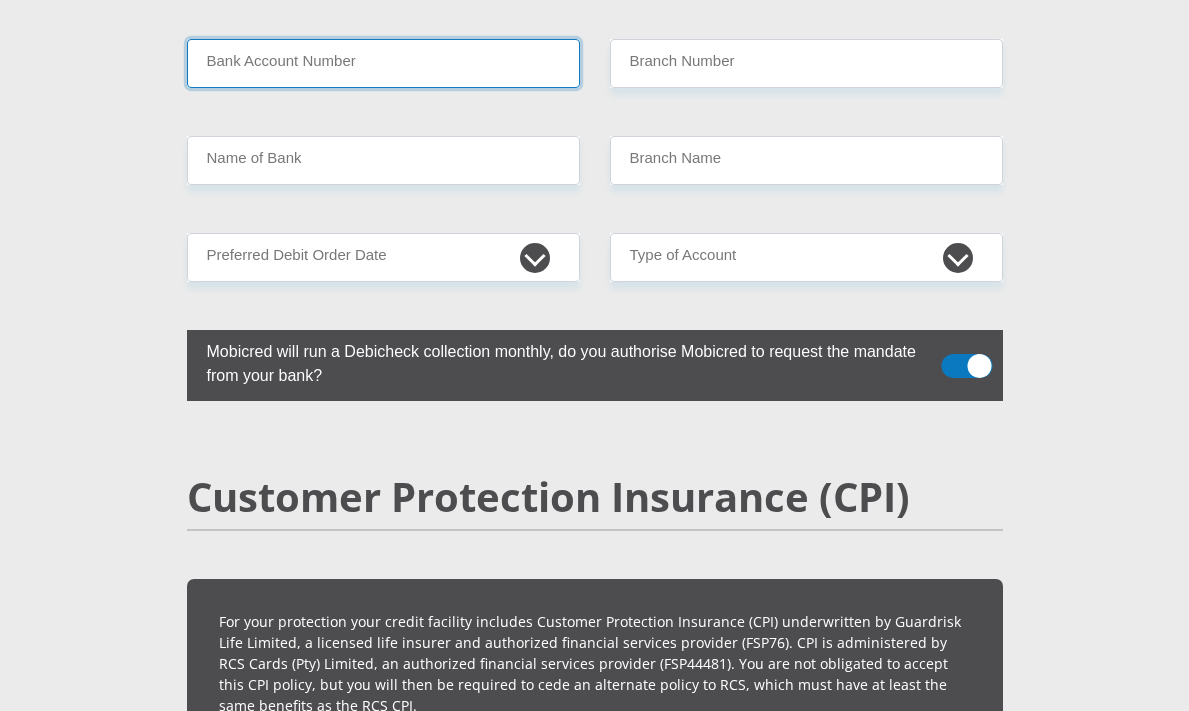 scroll, scrollTop: 4200, scrollLeft: 0, axis: vertical 